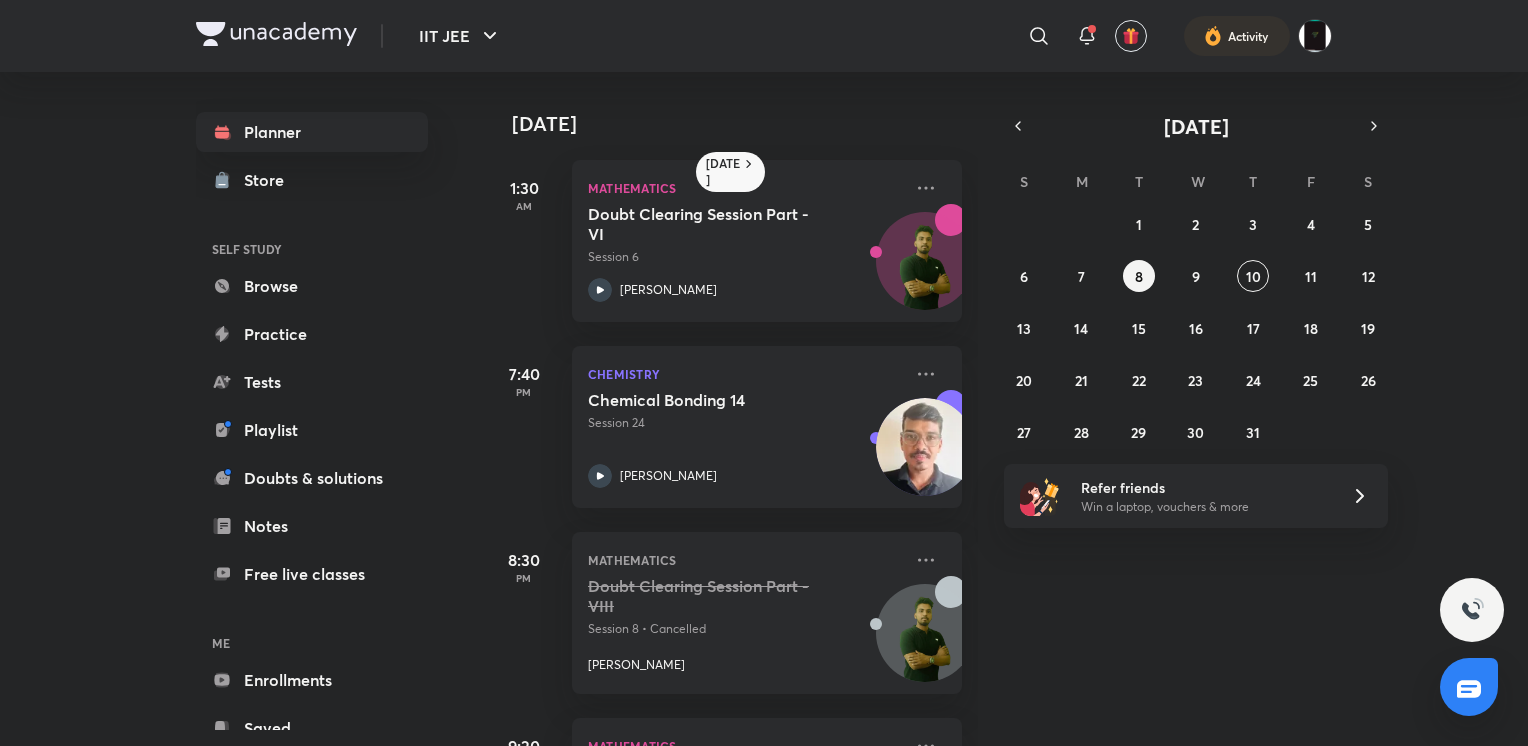 scroll, scrollTop: 0, scrollLeft: 0, axis: both 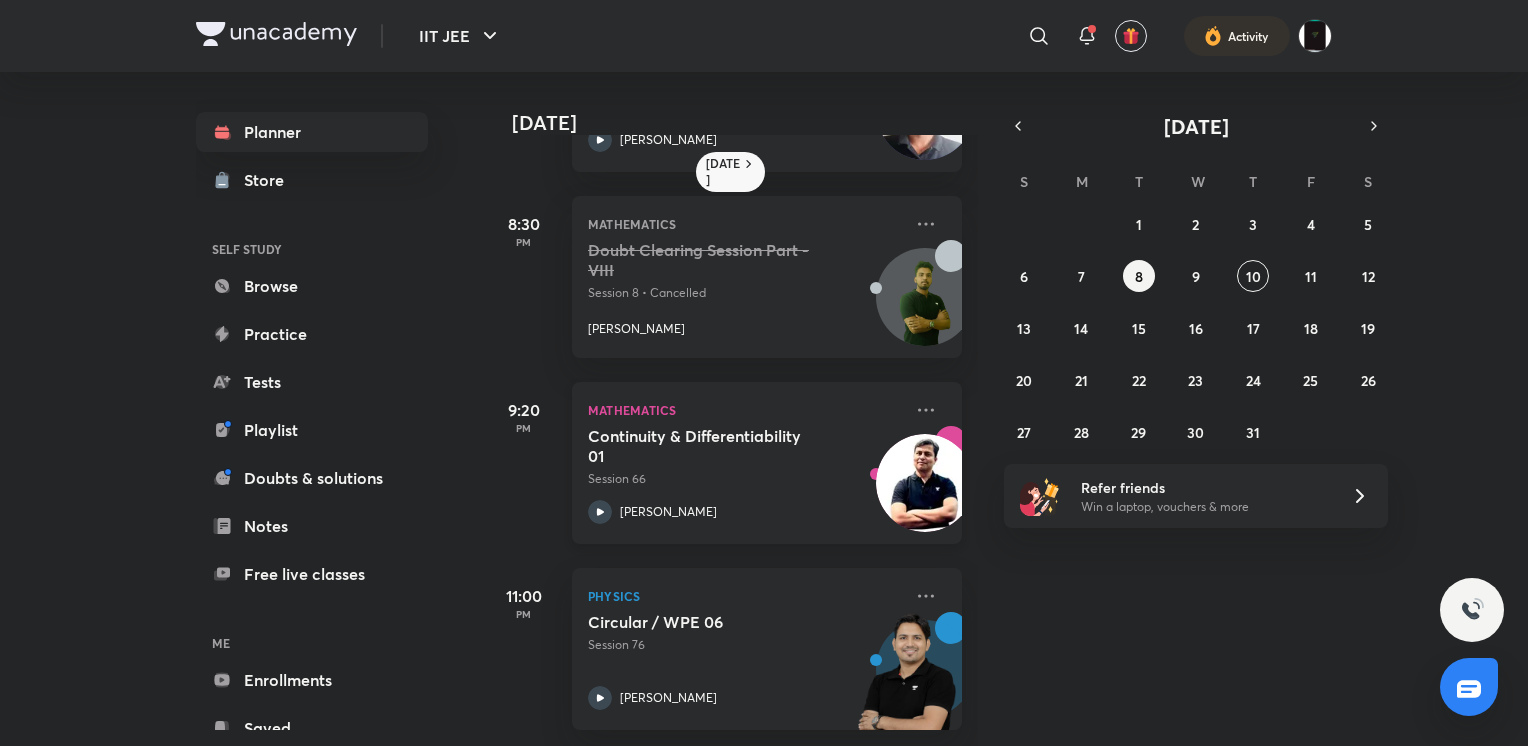 drag, startPoint x: 0, startPoint y: 0, endPoint x: 686, endPoint y: 434, distance: 811.7586 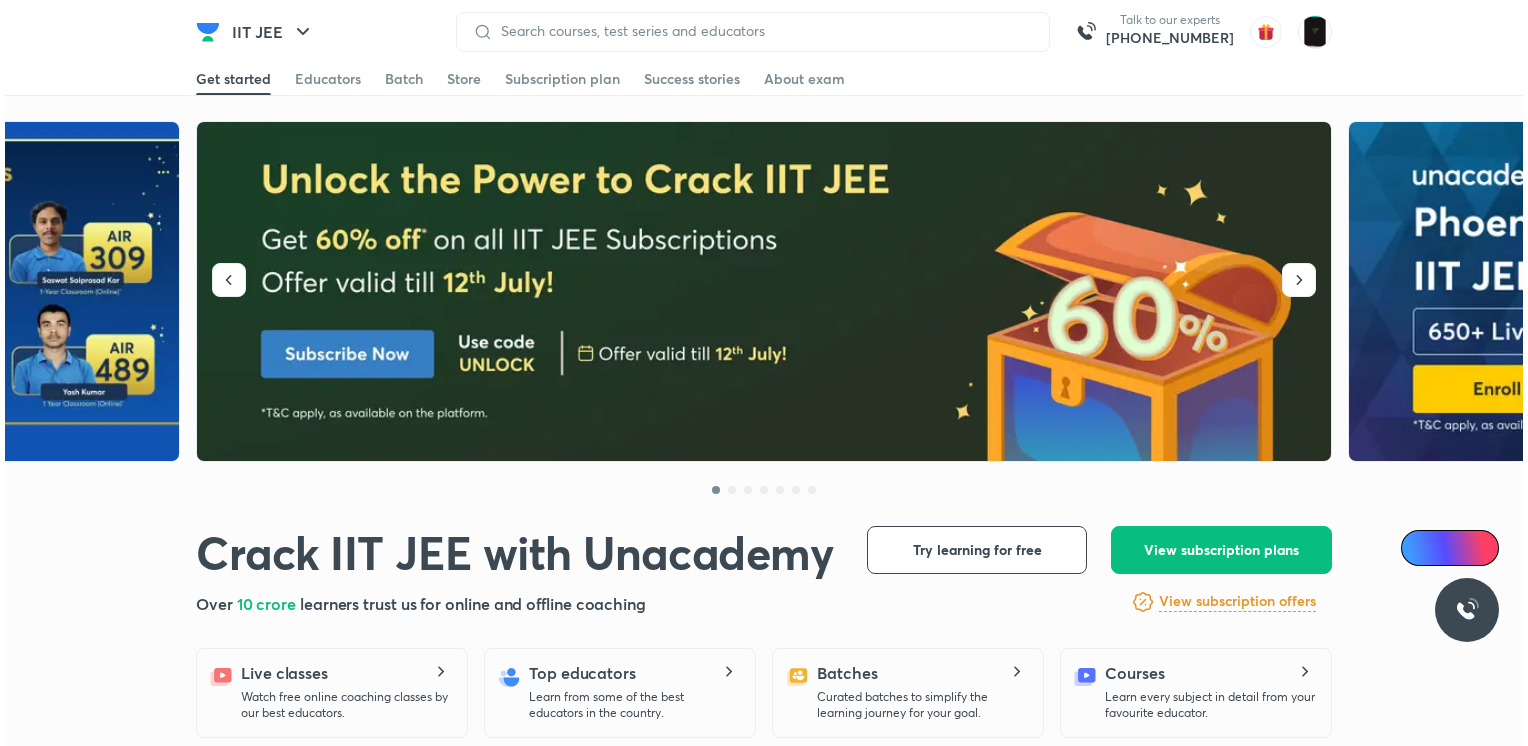 scroll, scrollTop: 0, scrollLeft: 0, axis: both 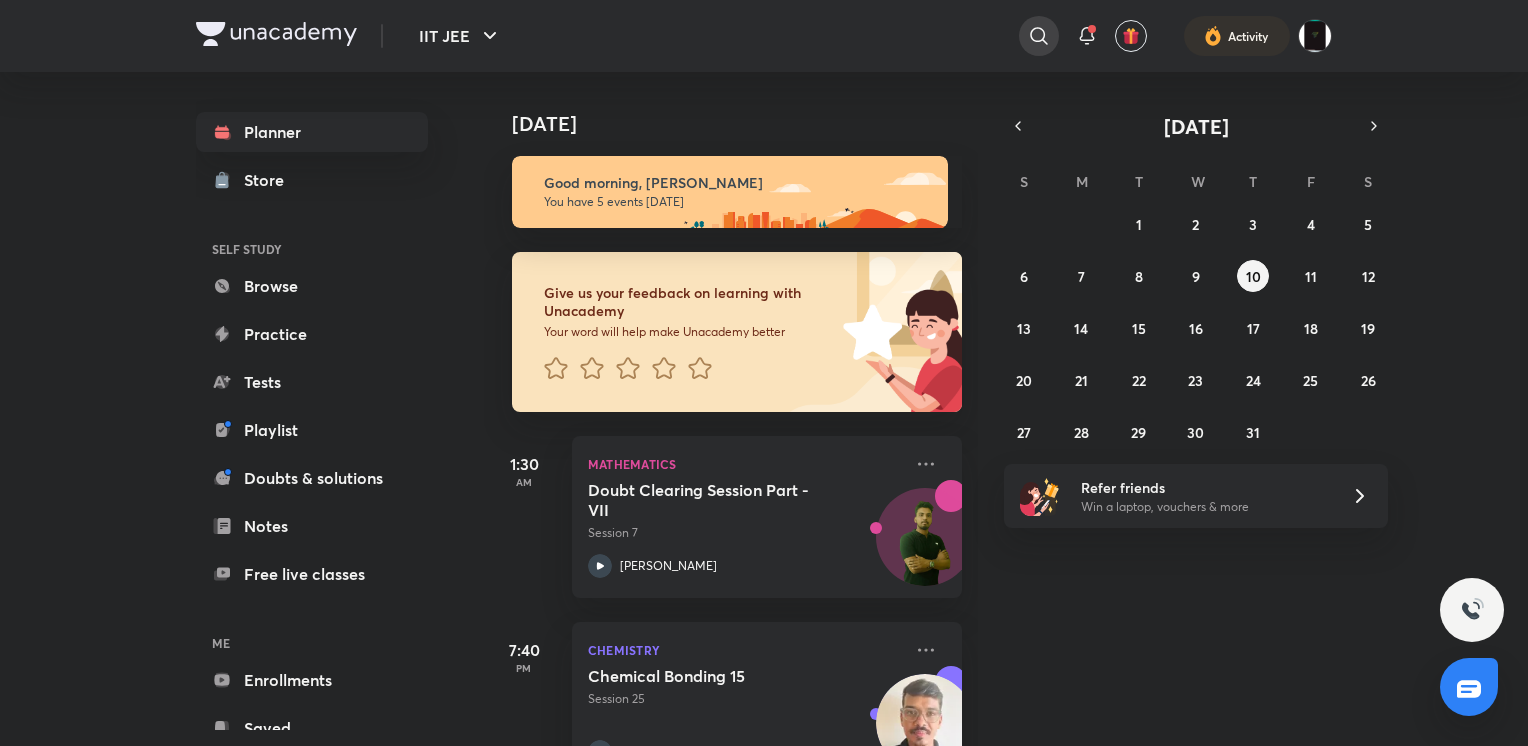 click 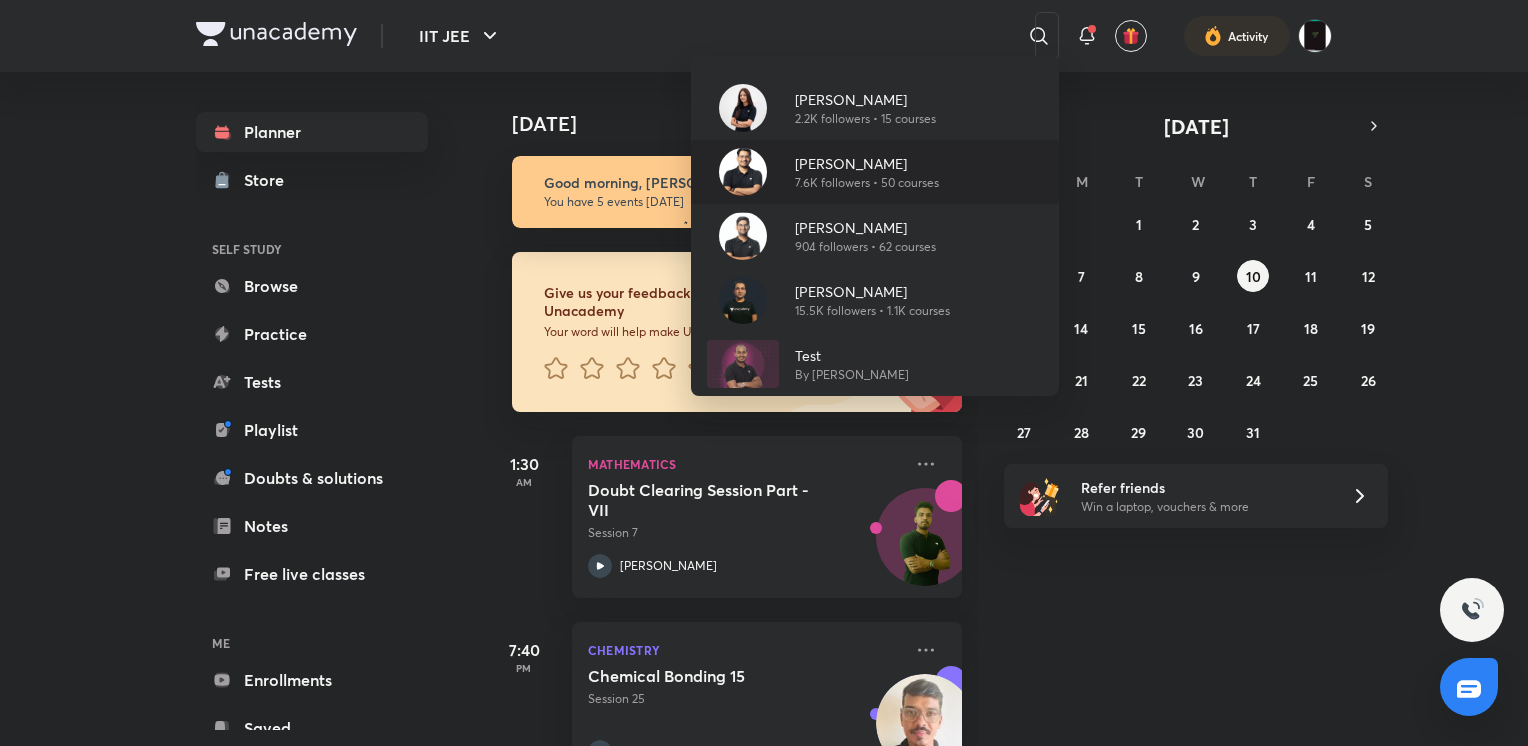 click on "7.6K followers • 50 courses" at bounding box center [867, 183] 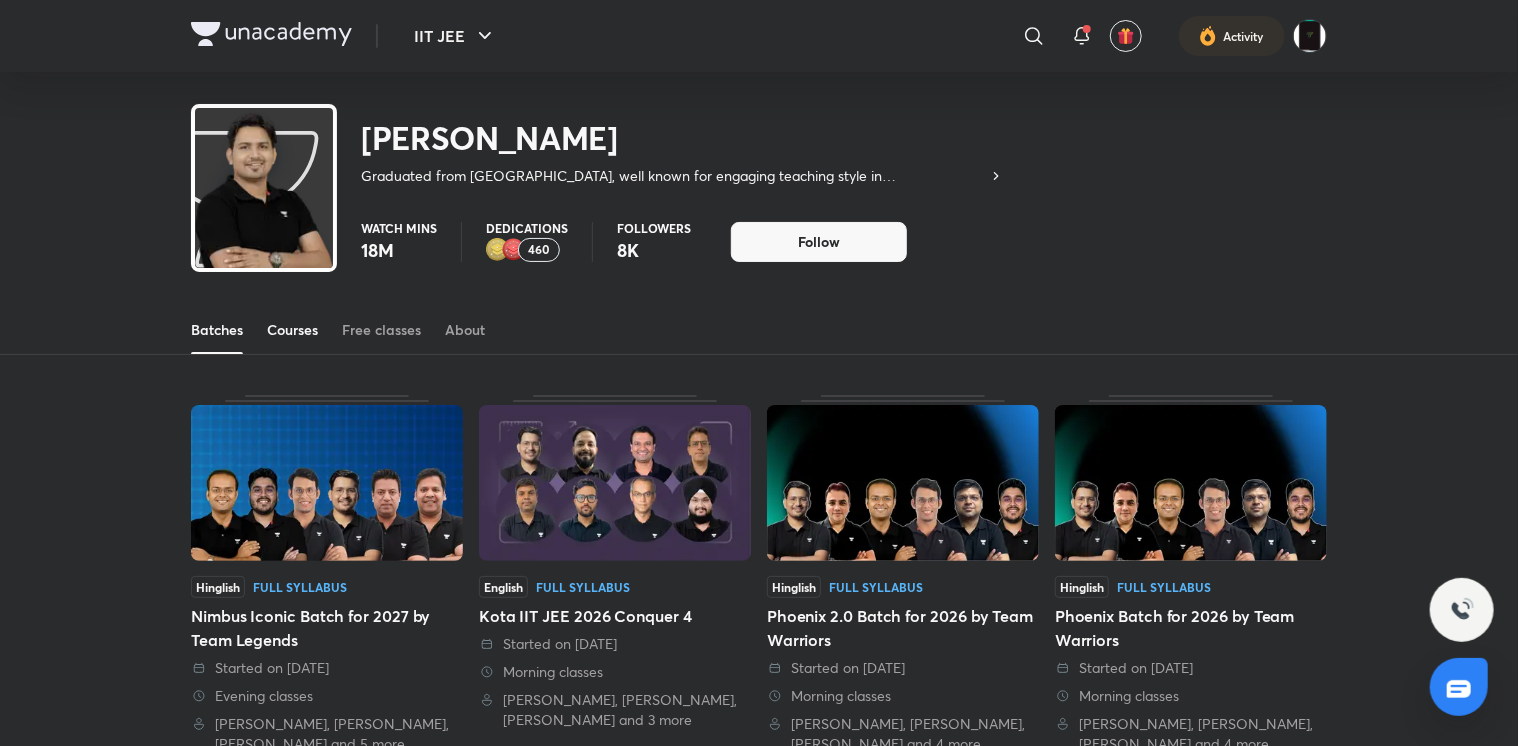 click on "Courses" at bounding box center (292, 330) 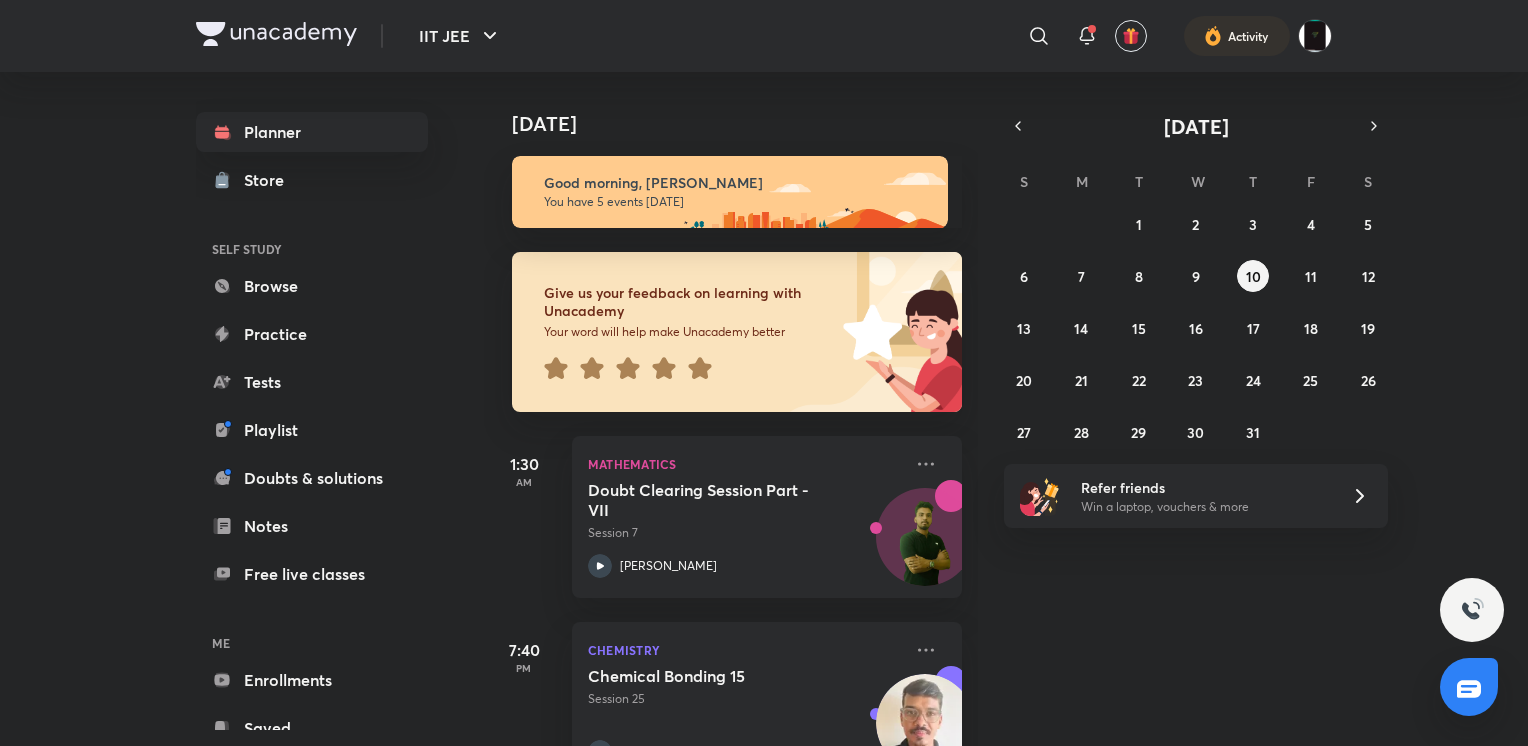 scroll, scrollTop: 627, scrollLeft: 0, axis: vertical 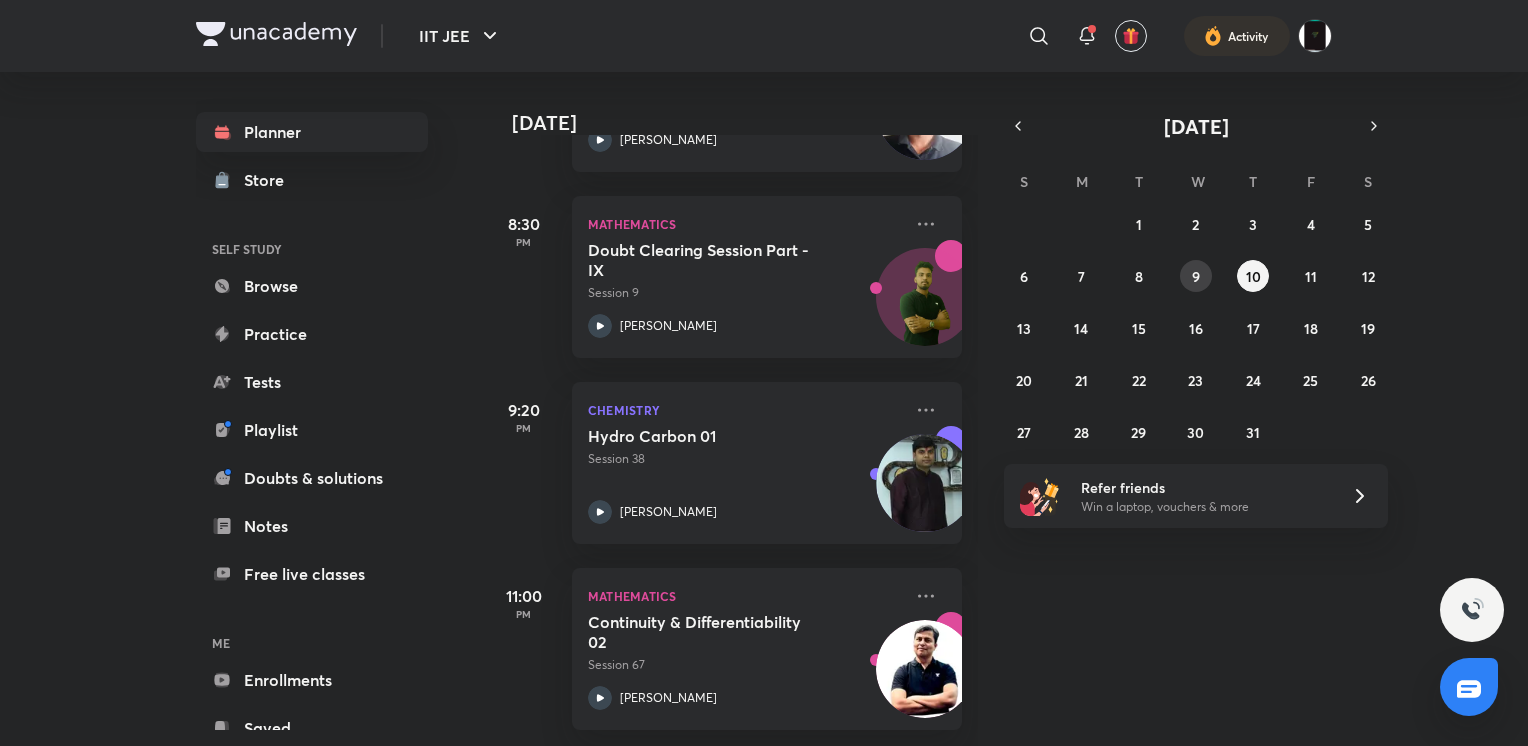 click on "9" at bounding box center (1196, 276) 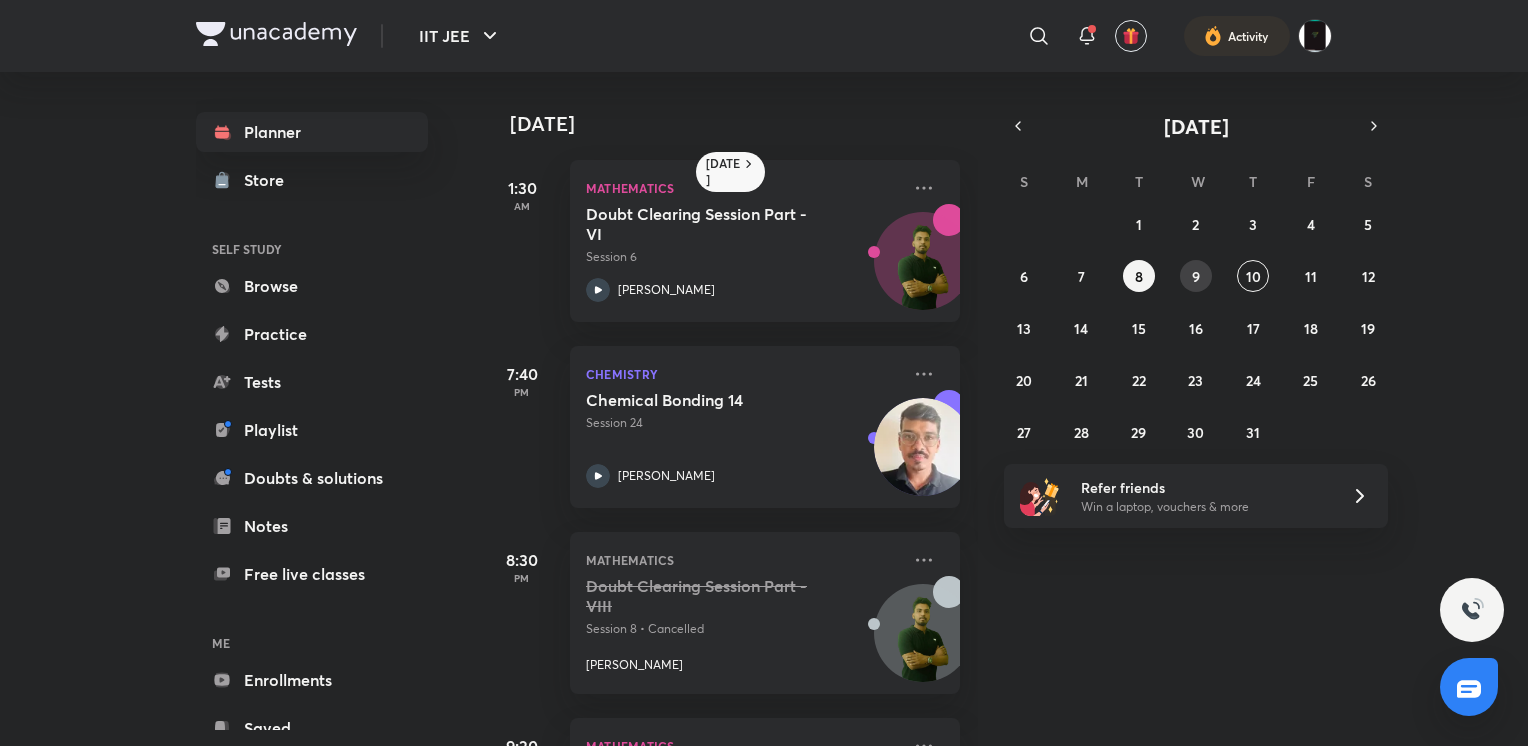 scroll, scrollTop: 351, scrollLeft: 2, axis: both 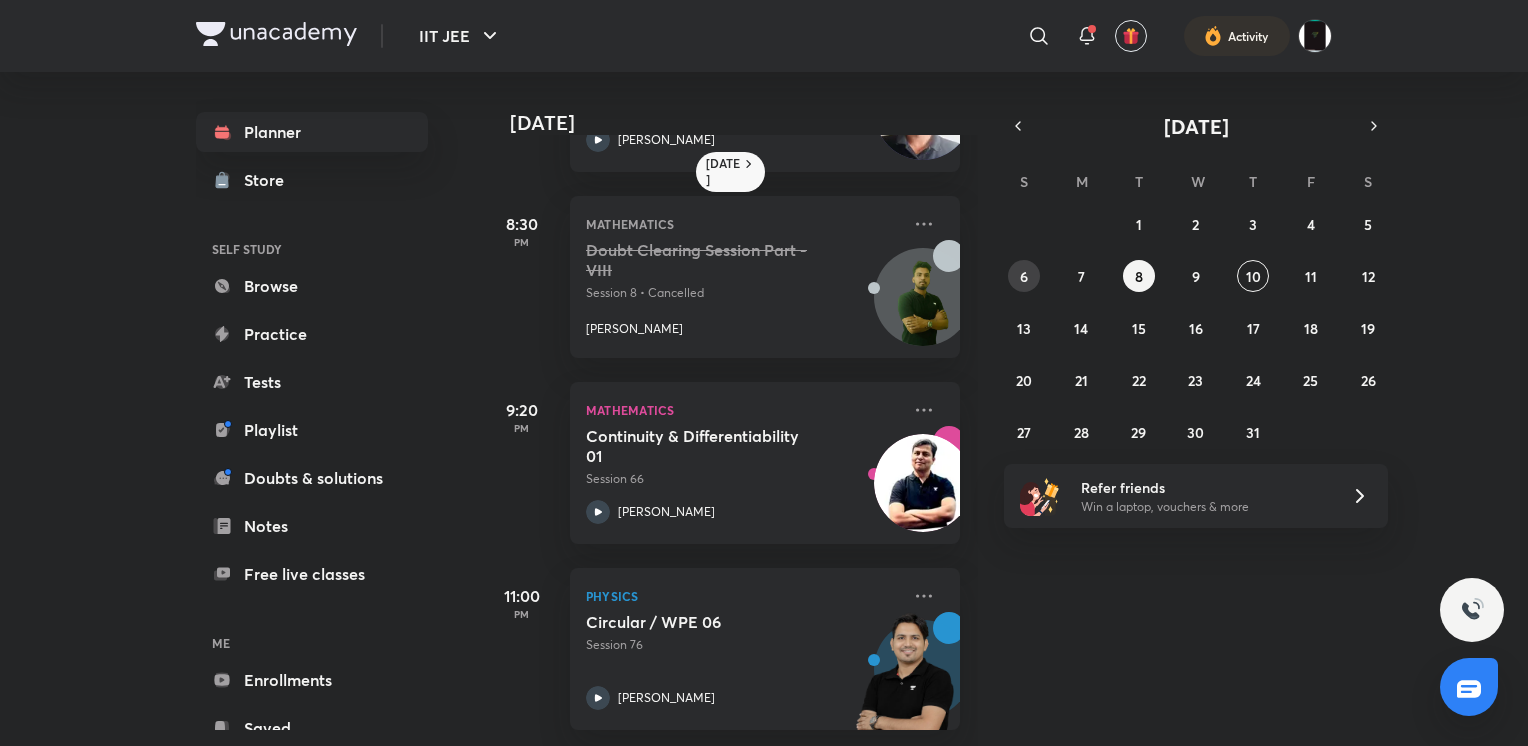 click on "6" at bounding box center [1024, 276] 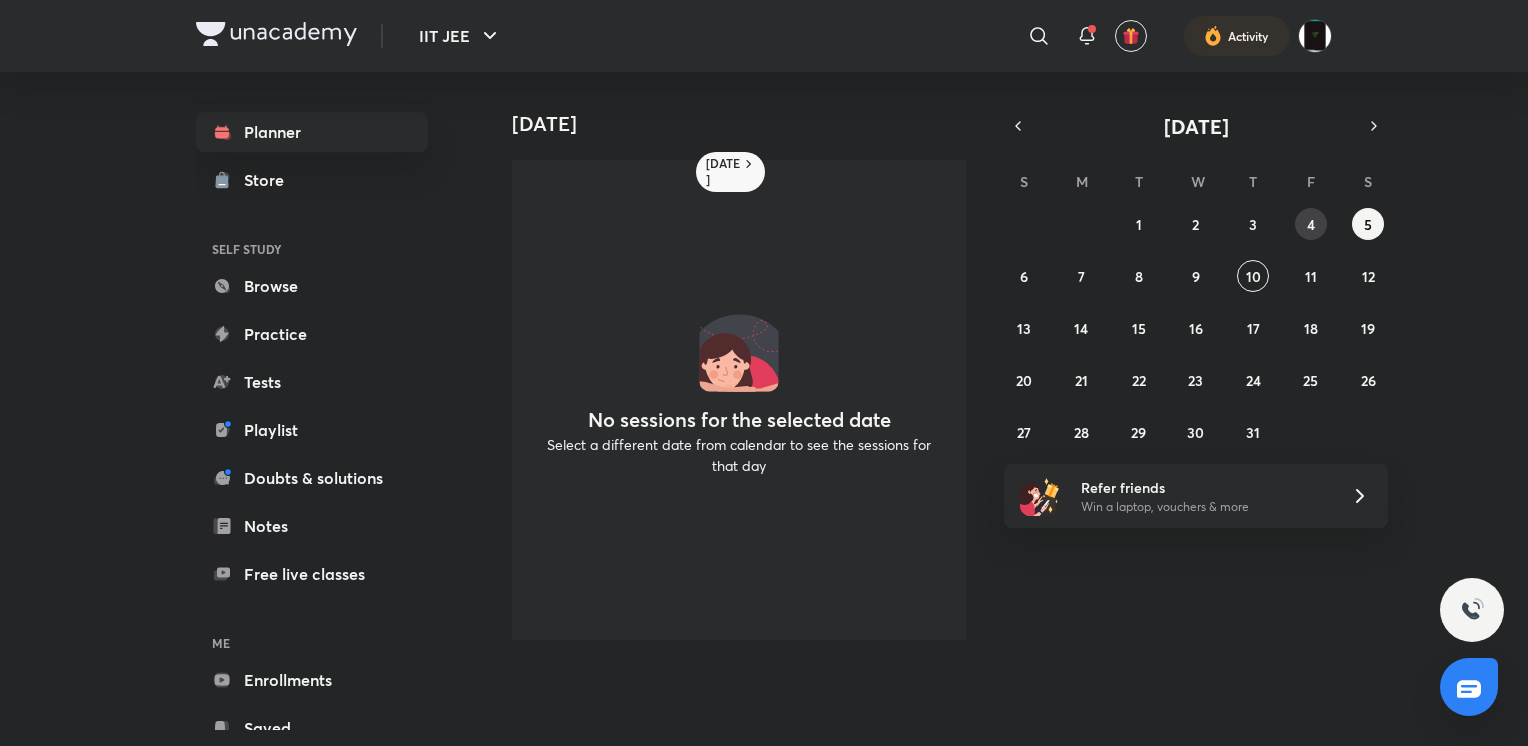 click on "4" at bounding box center [1311, 224] 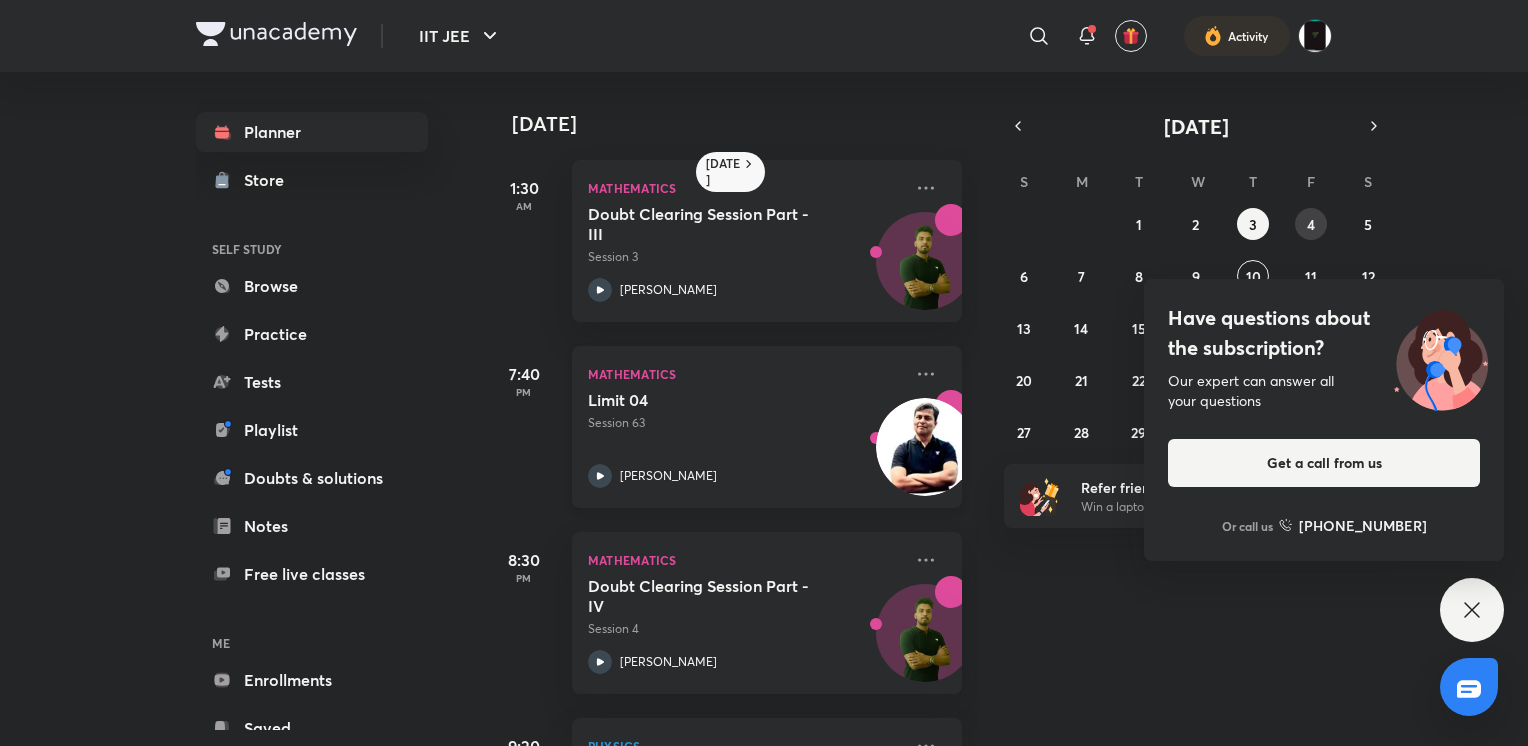 scroll, scrollTop: 351, scrollLeft: 0, axis: vertical 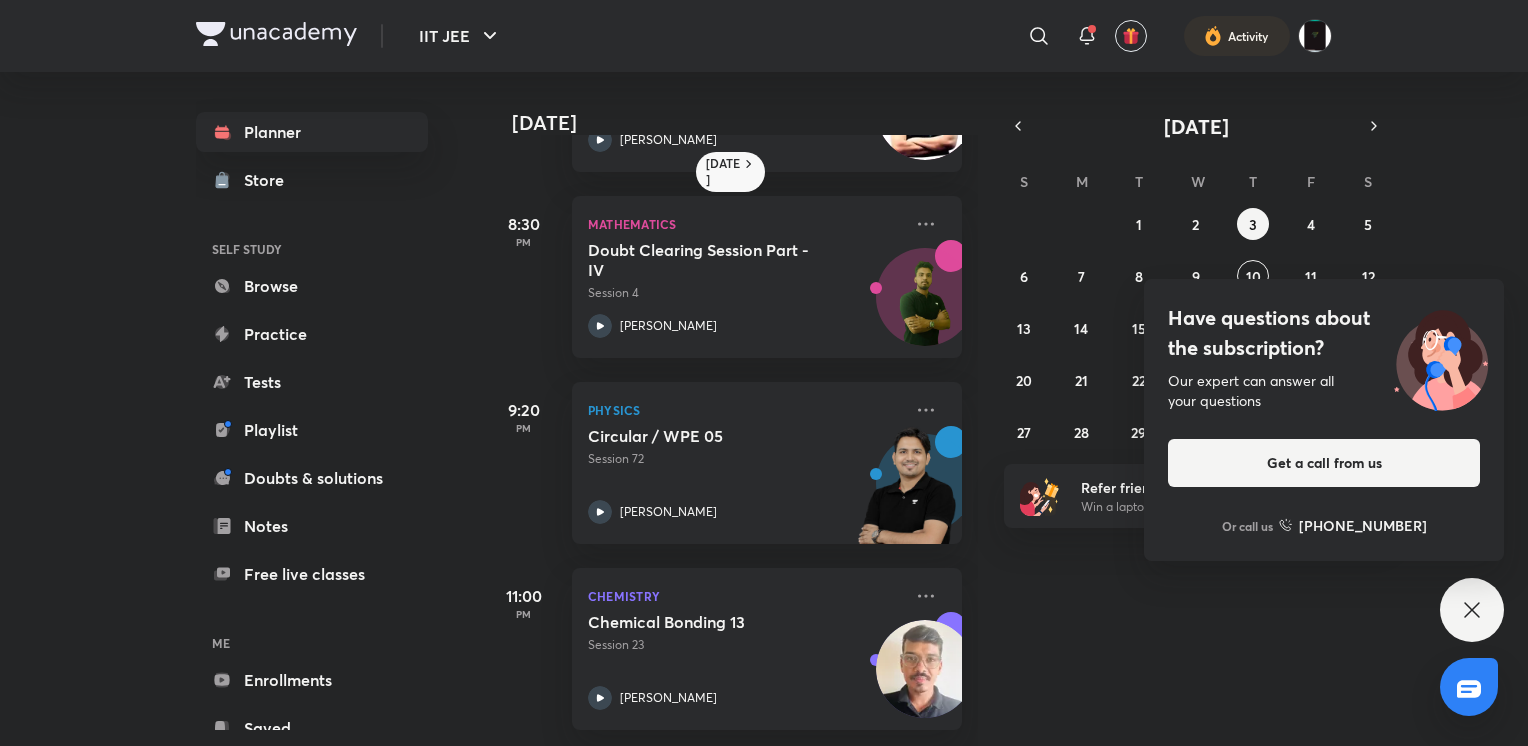 click on "Have questions about the subscription? Our expert can answer all your questions Get a call from us Or call us +91 8585858585" at bounding box center (1472, 610) 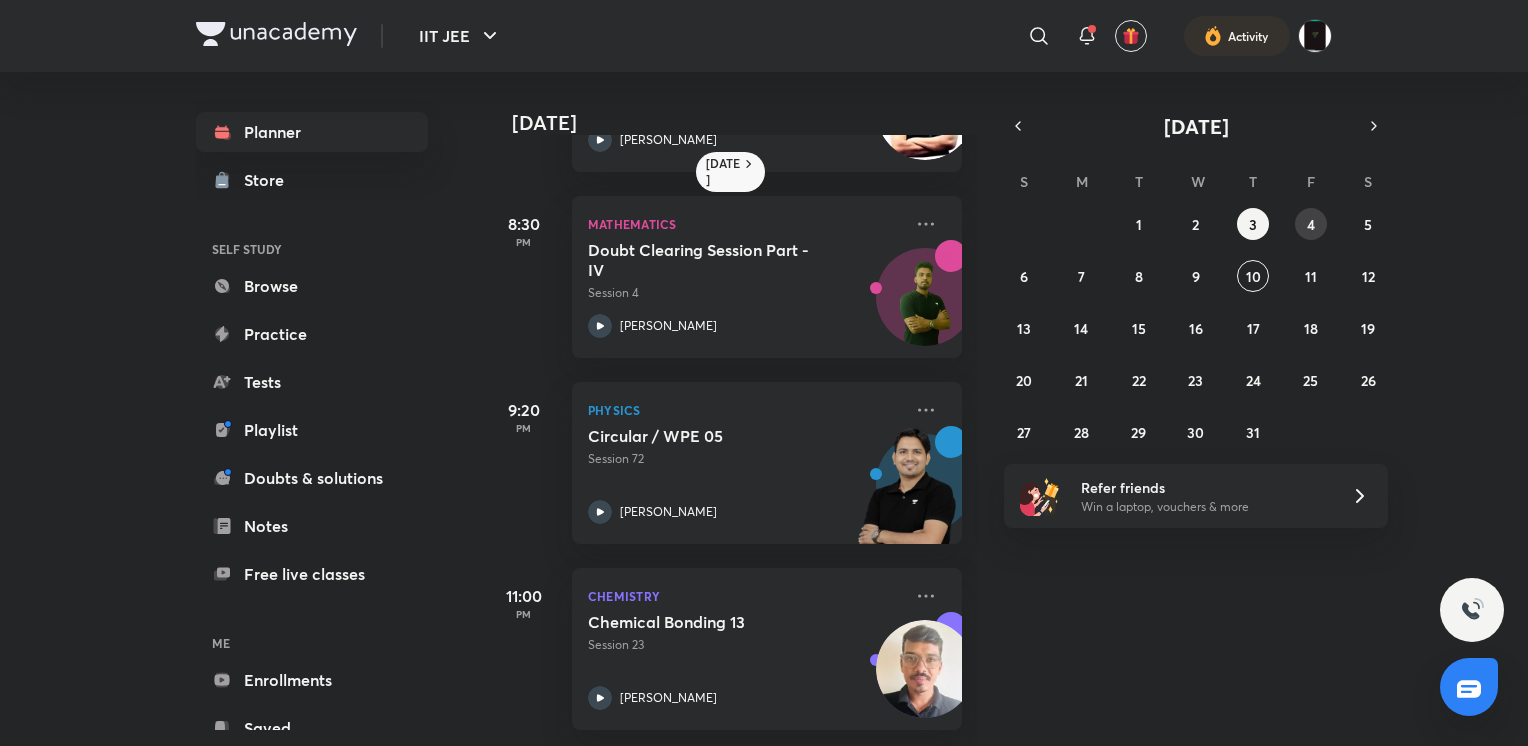 click on "4" at bounding box center [1311, 224] 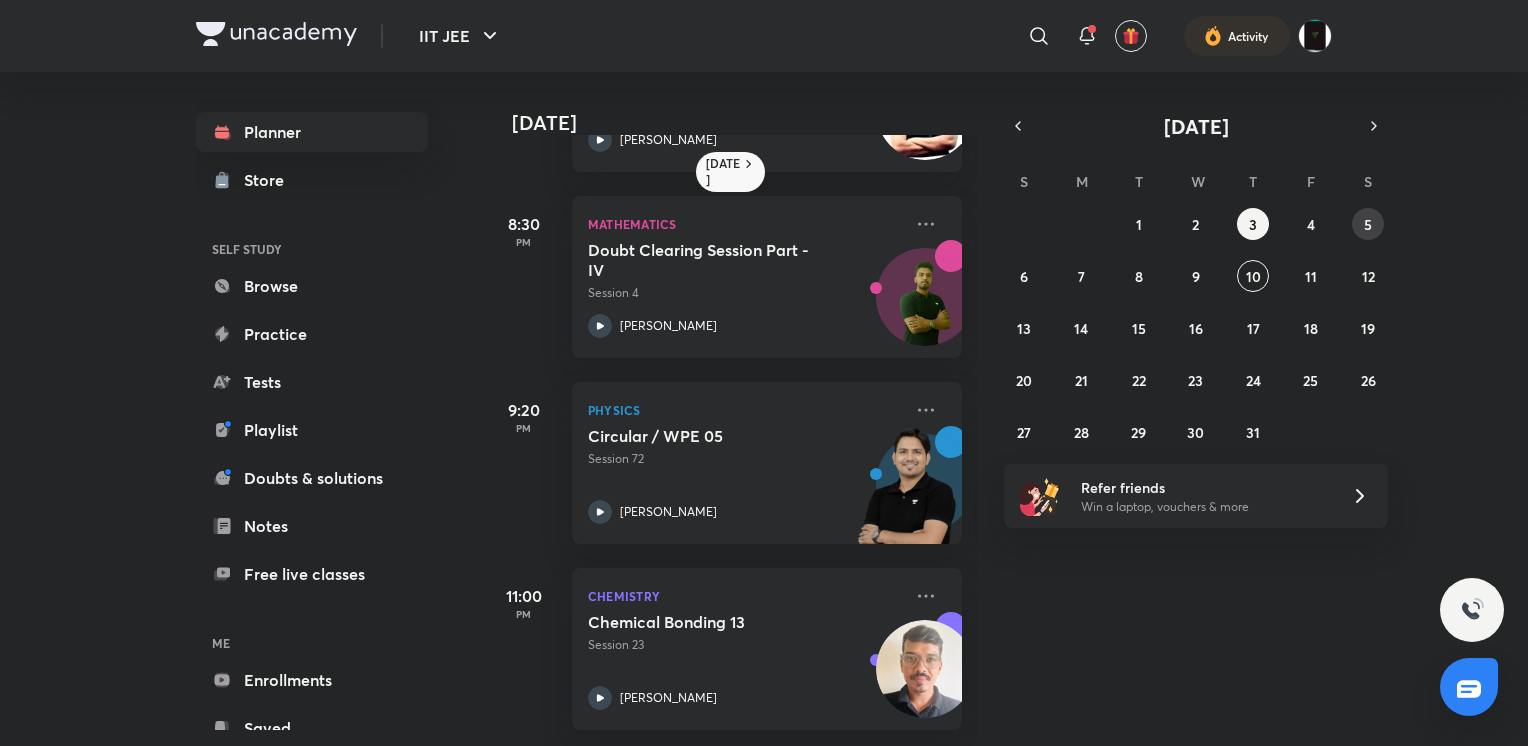 click on "5" at bounding box center [1368, 224] 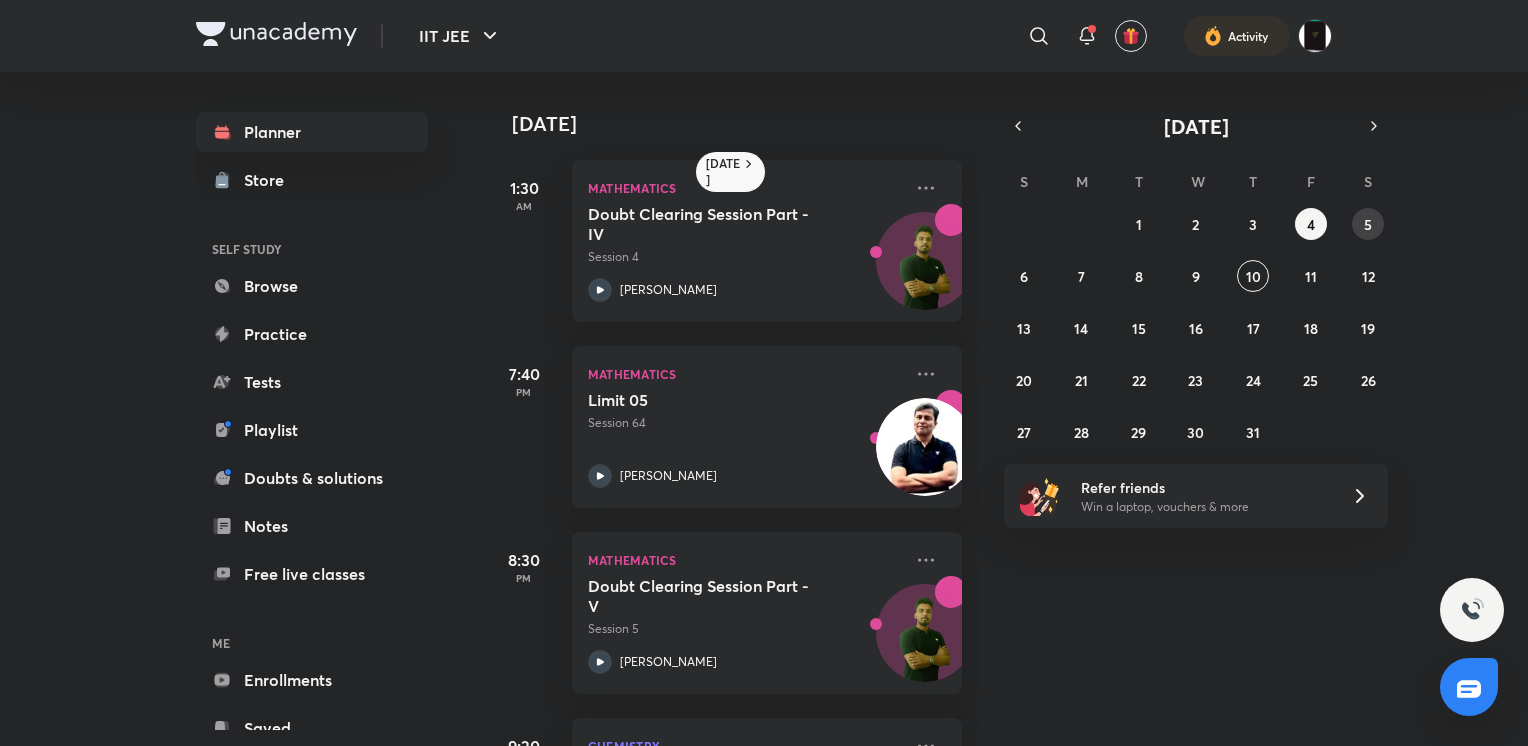 scroll, scrollTop: 56, scrollLeft: 0, axis: vertical 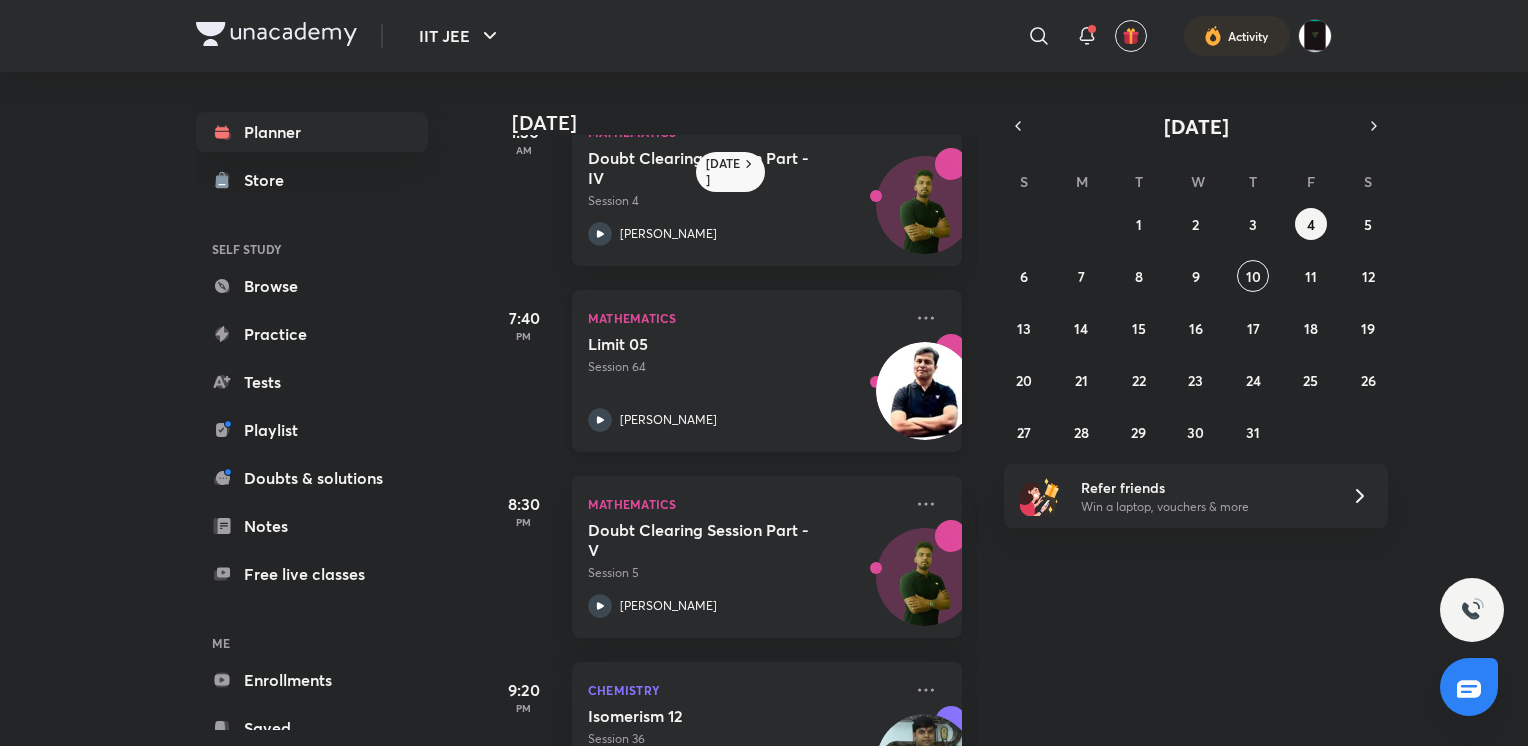 click on "Session 64" at bounding box center (745, 367) 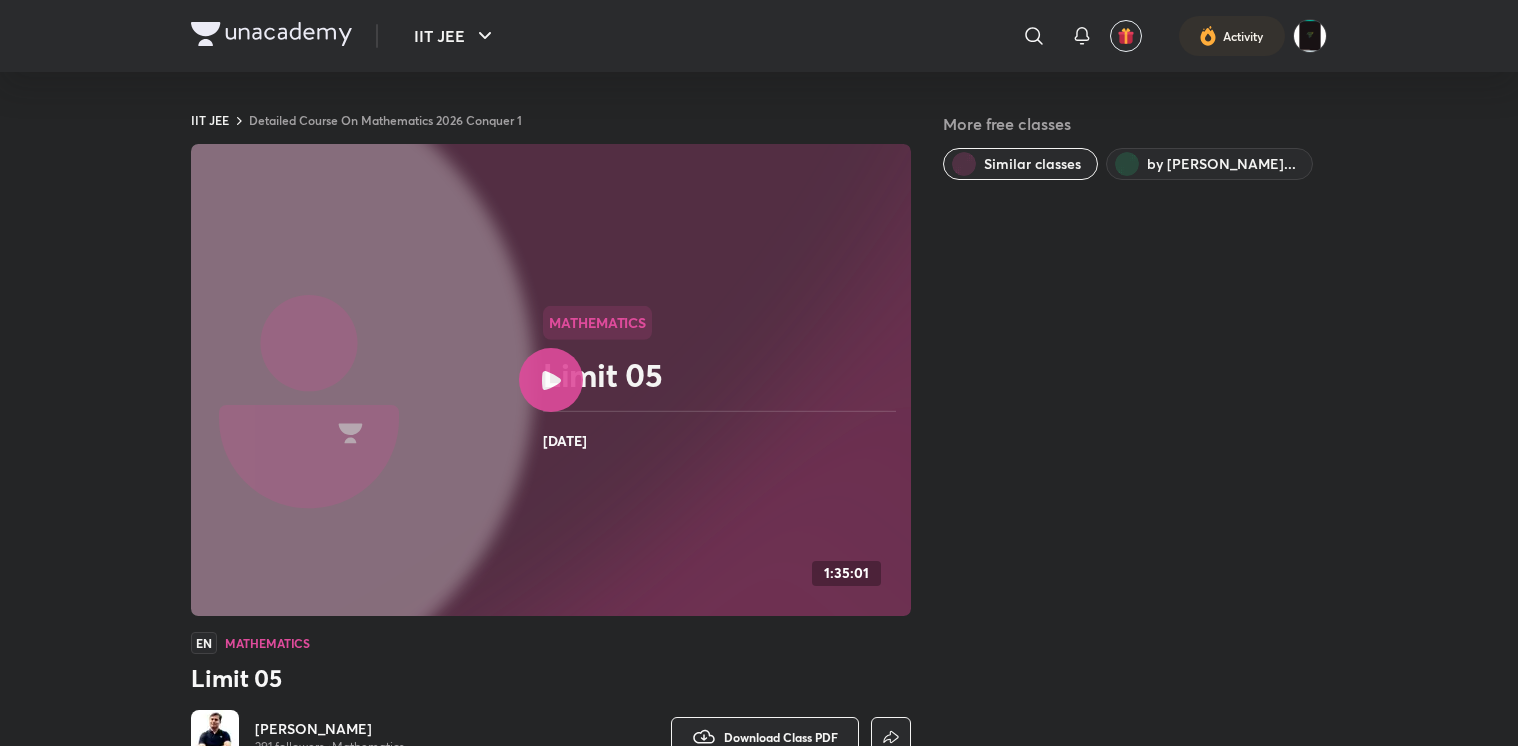scroll, scrollTop: 0, scrollLeft: 0, axis: both 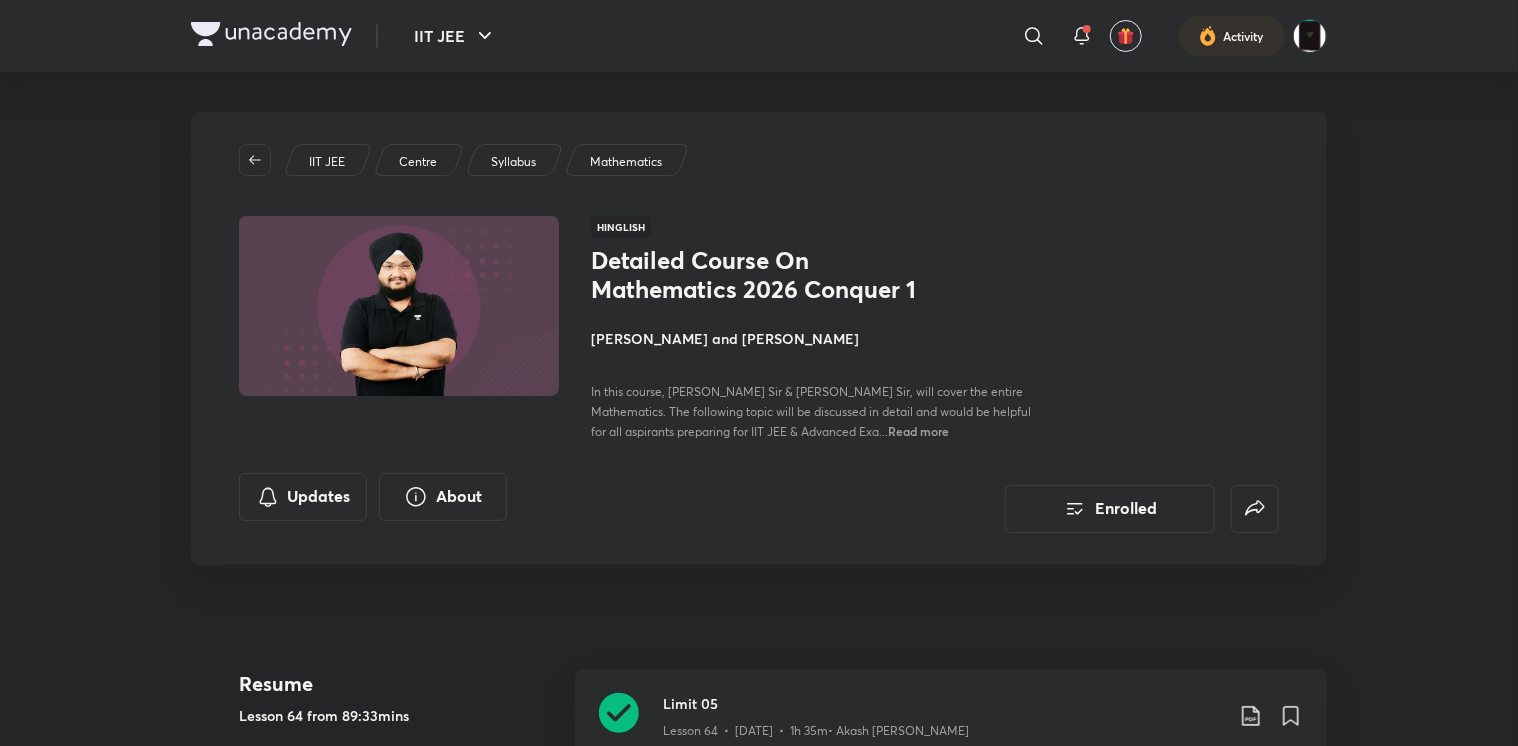 click on "Detailed Course On Mathematics 2026 Conquer 1 IIT JEE Centre Syllabus Mathematics Hinglish Detailed Course On Mathematics 2026 Conquer 1 Akash Ashish Gautama and Satpal Singh In this course, Satpal Singh Sir & Akash Gautam Sir, will cover the entire Mathematics. The following topic will be discussed in detail and would be helpful for all aspirants preparing for IIT JEE & Advanced Exa...  Read more Updates About Enrolled Resume Lesson 64 from 89:33mins Limit 05 Lesson 64  •  Jul 4  •  1h 35m    •  Akash Ashish Gautama Week 1 Mar 24 - 30 3 lessons Determinant & Matrices 01 Lesson 1  •  Mar 25  •  1h 26m    •  Satpal Singh Determinant & Matrices 02 Lesson 2  •  Mar 26  •  1h 24m    •  Satpal Singh Determinant & Matrices 03 Lesson 3  •  Mar 28  •  1h 24m    •  Satpal Singh Week 2 Mar 31 - Apr 6 3 lessons Determinant & Matrices 04 Lesson 4  •  Mar 31  •  1h 20m    •  Satpal Singh Determinant & Matrices 05   •  Satpal Singh   •  Satpal Singh" at bounding box center [759, 1443] 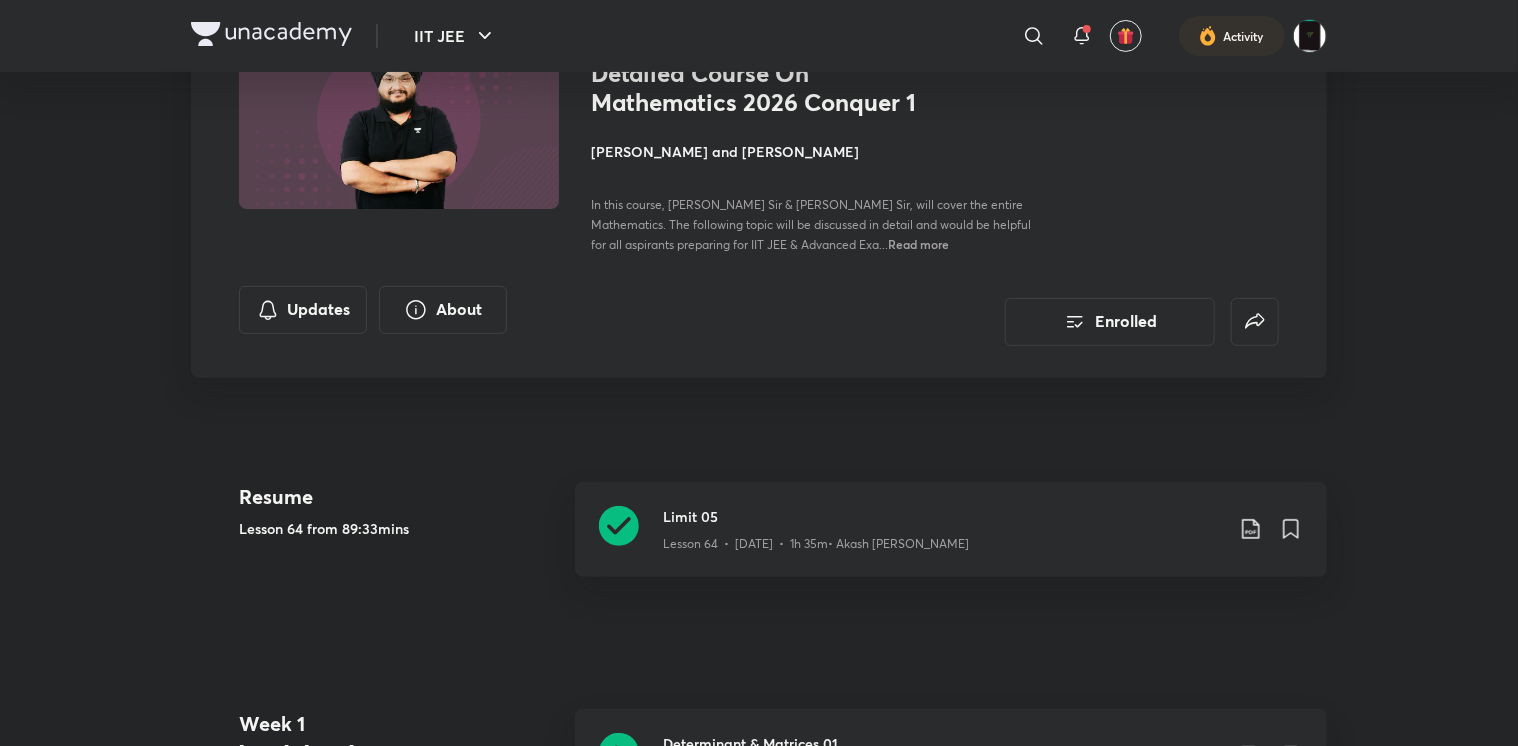 scroll, scrollTop: 0, scrollLeft: 0, axis: both 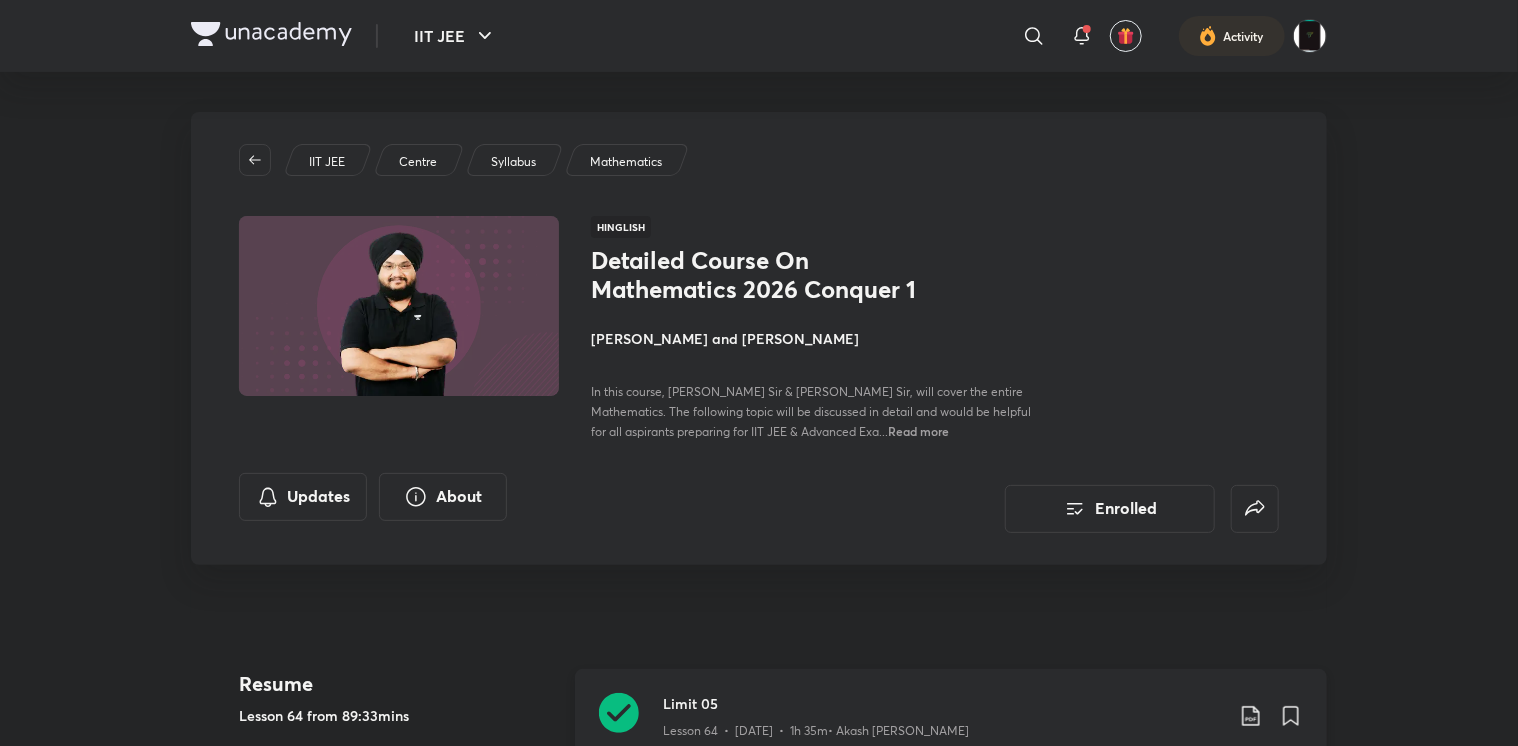 click on "Limit 05" at bounding box center (943, 703) 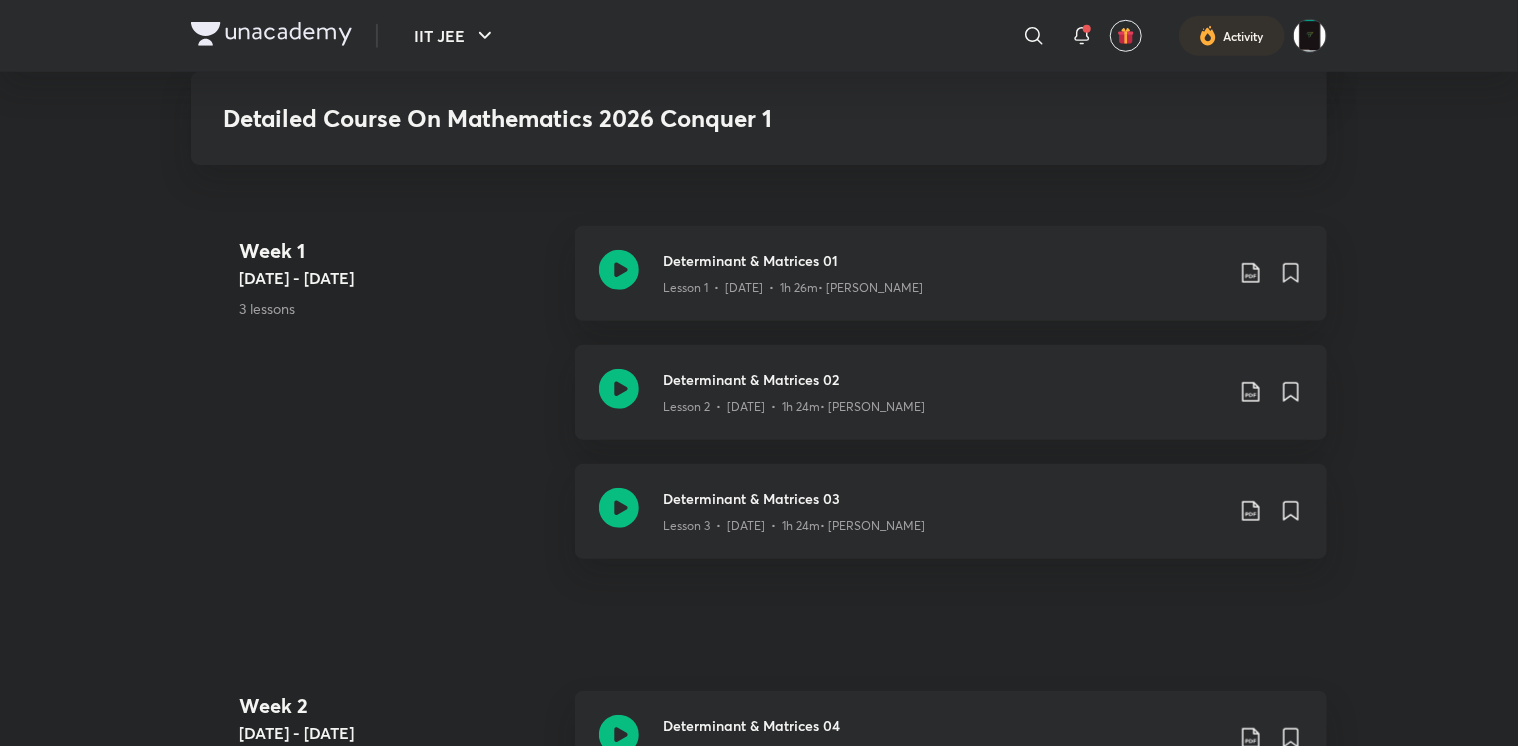 scroll, scrollTop: 883, scrollLeft: 0, axis: vertical 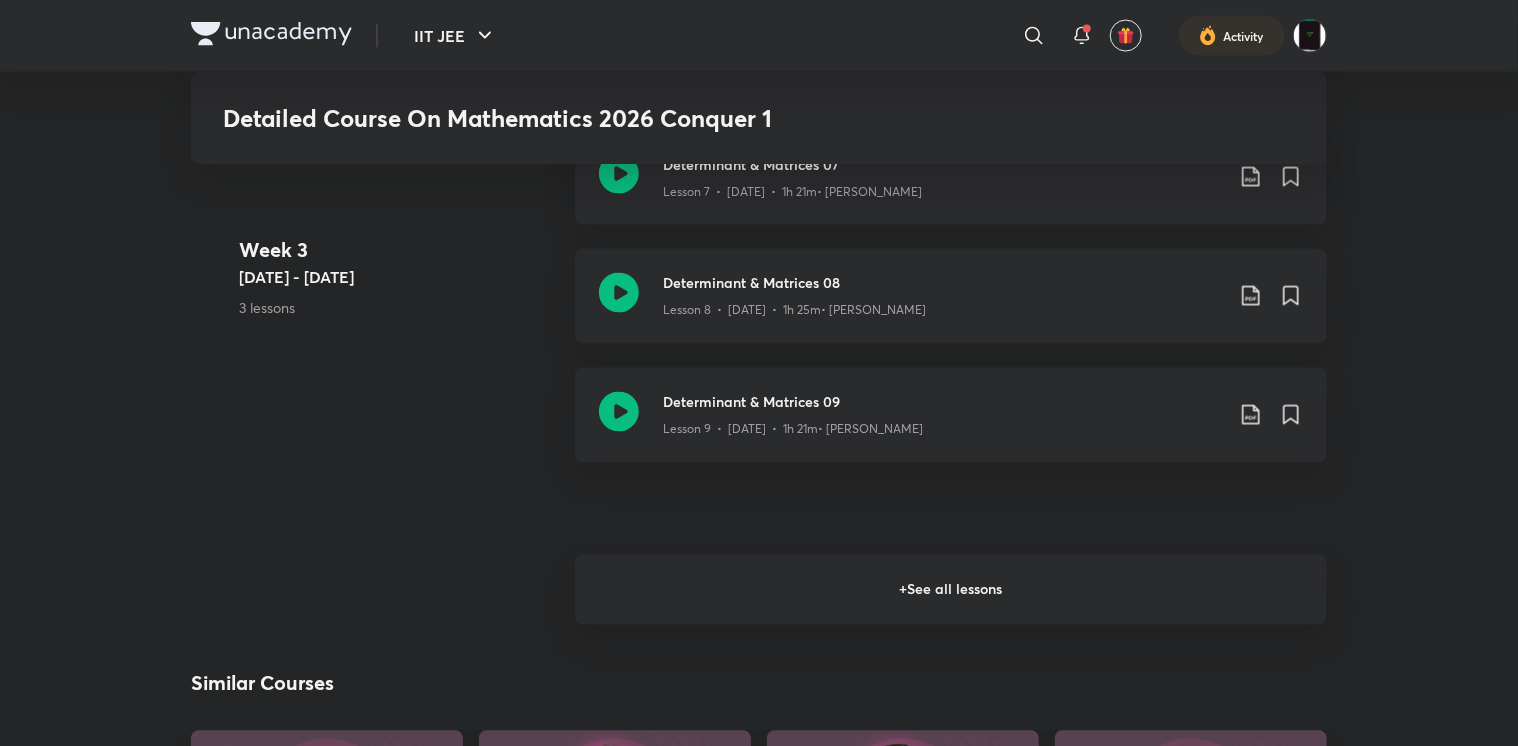 click on "+  See all lessons" at bounding box center [951, 590] 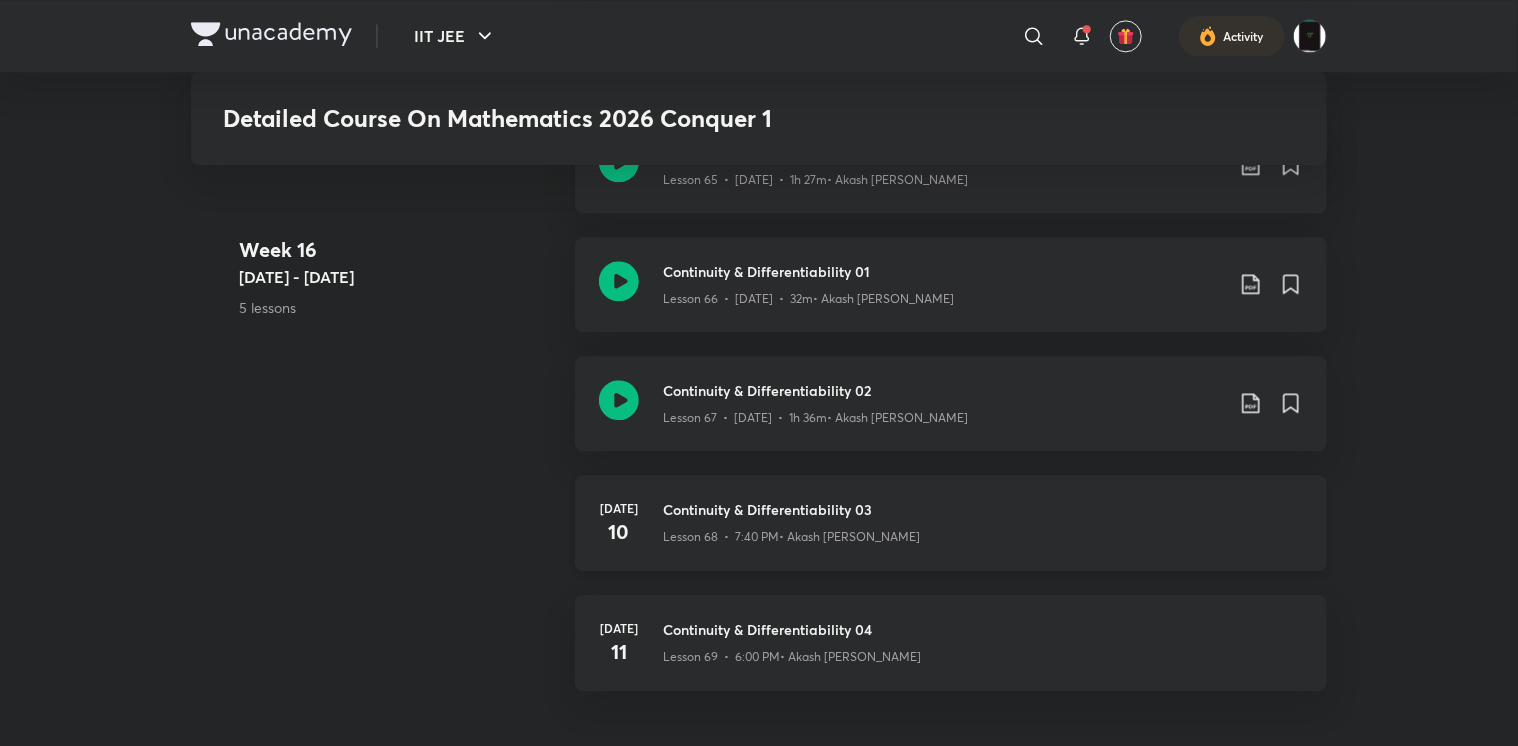 scroll, scrollTop: 10000, scrollLeft: 0, axis: vertical 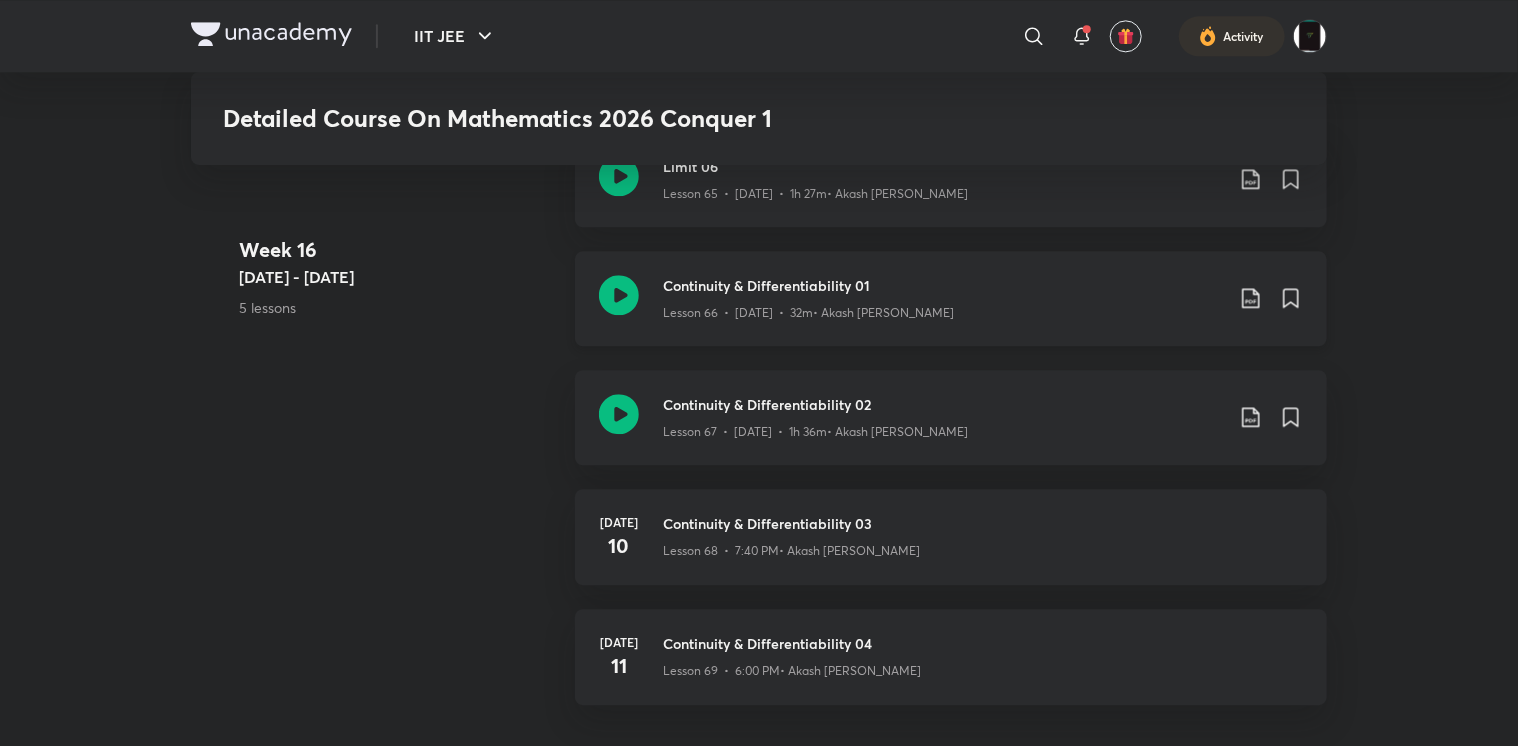 click on "Continuity & Differentiability 01 Lesson 66  •  Jul 8  •  32m    •  Akash Ashish Gautama" at bounding box center [951, 298] 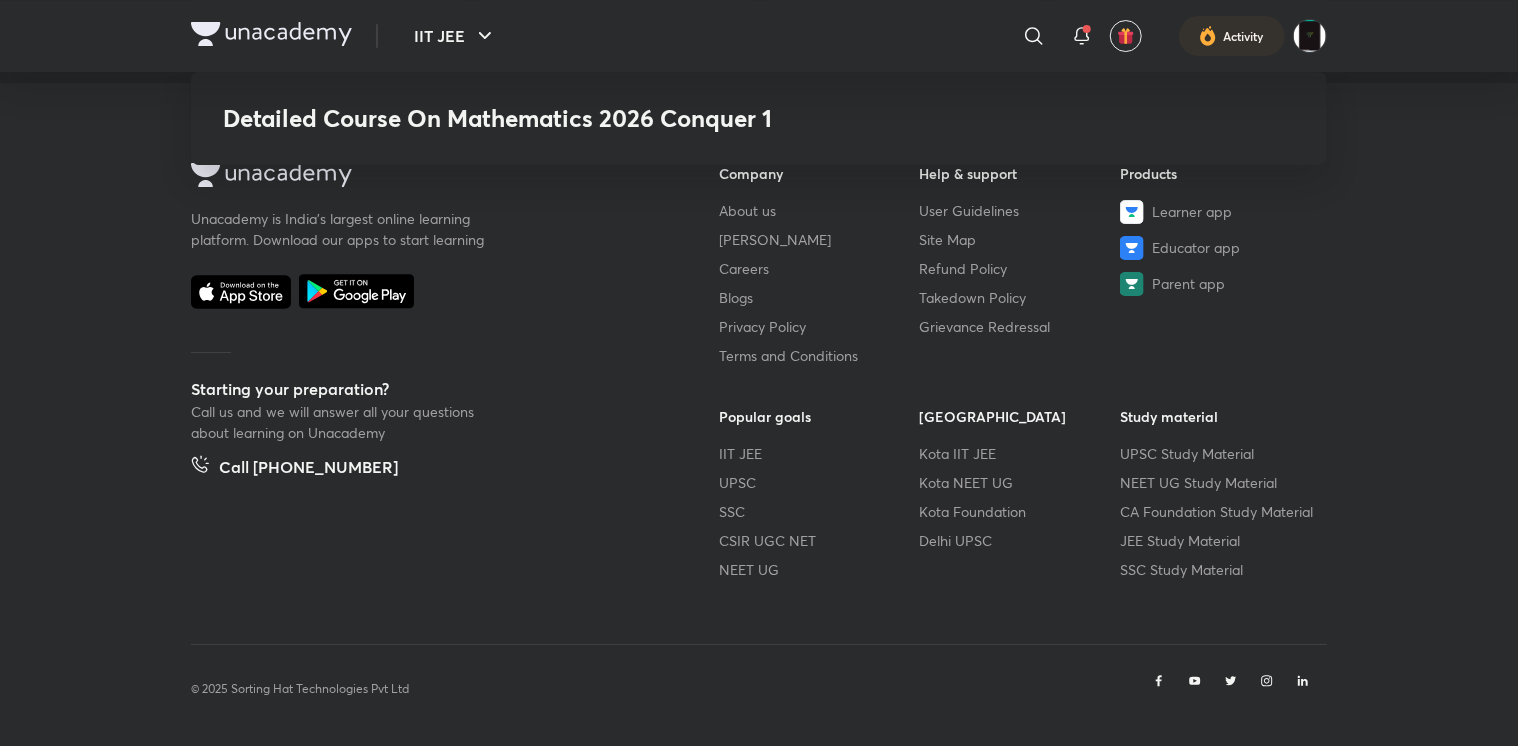 scroll, scrollTop: 11193, scrollLeft: 0, axis: vertical 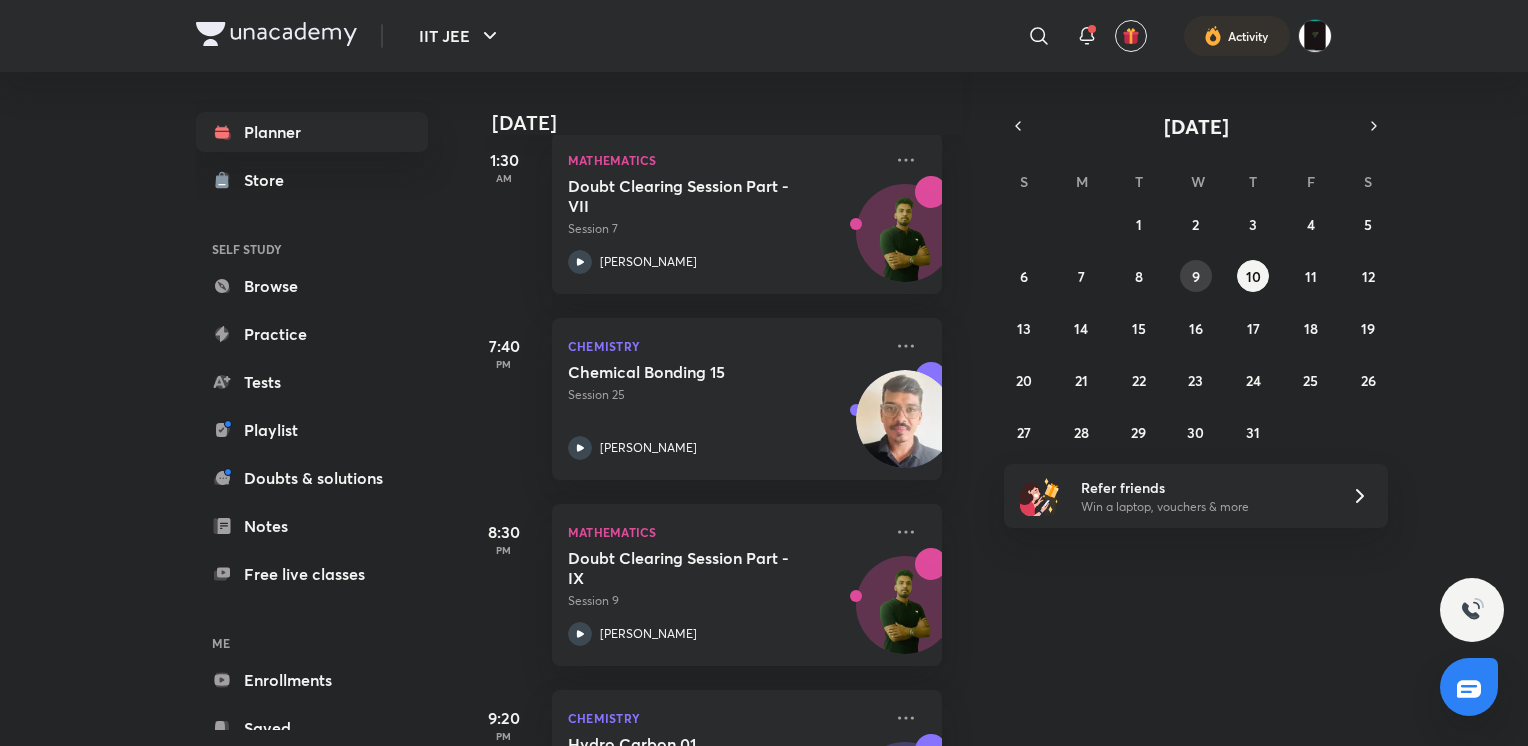 click on "9" at bounding box center (1196, 276) 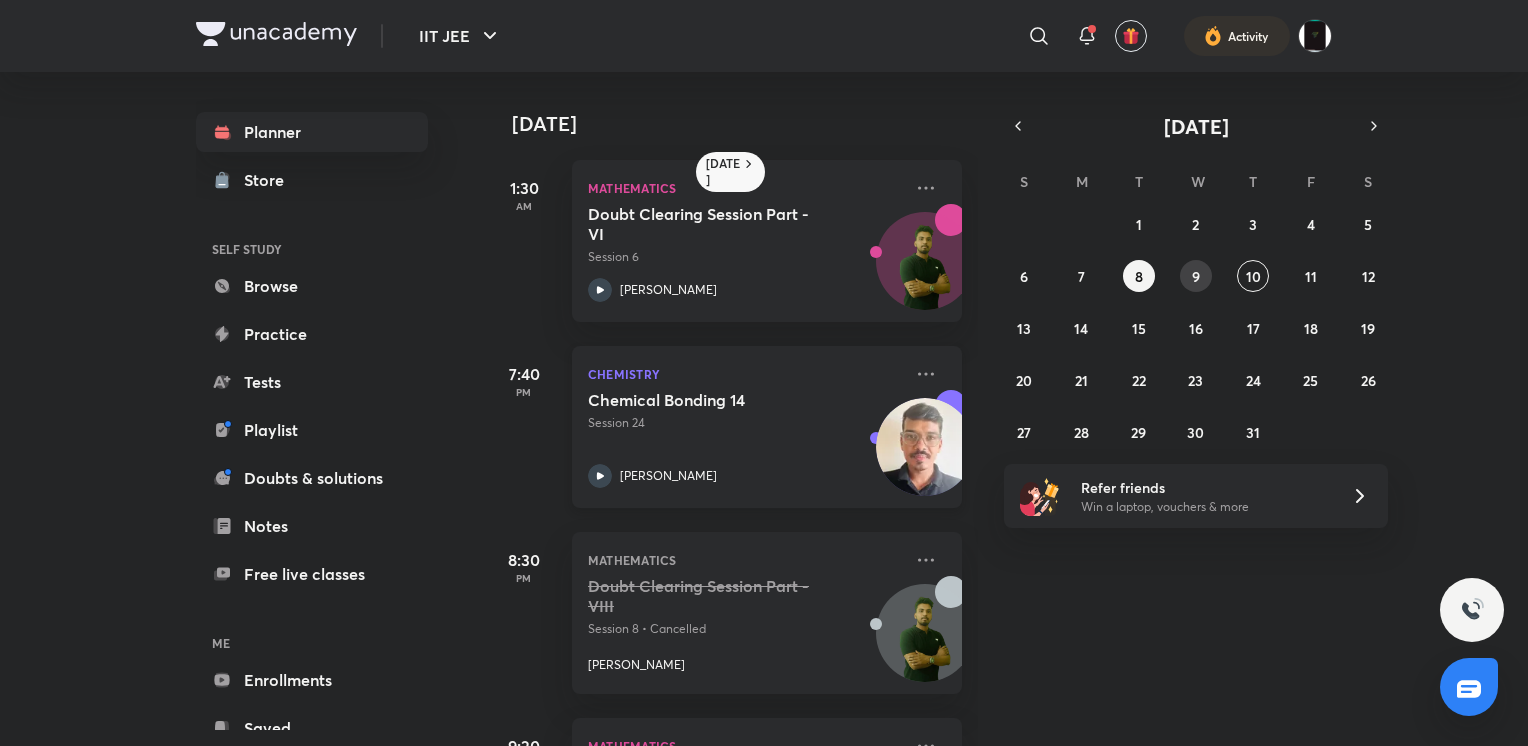 scroll, scrollTop: 351, scrollLeft: 0, axis: vertical 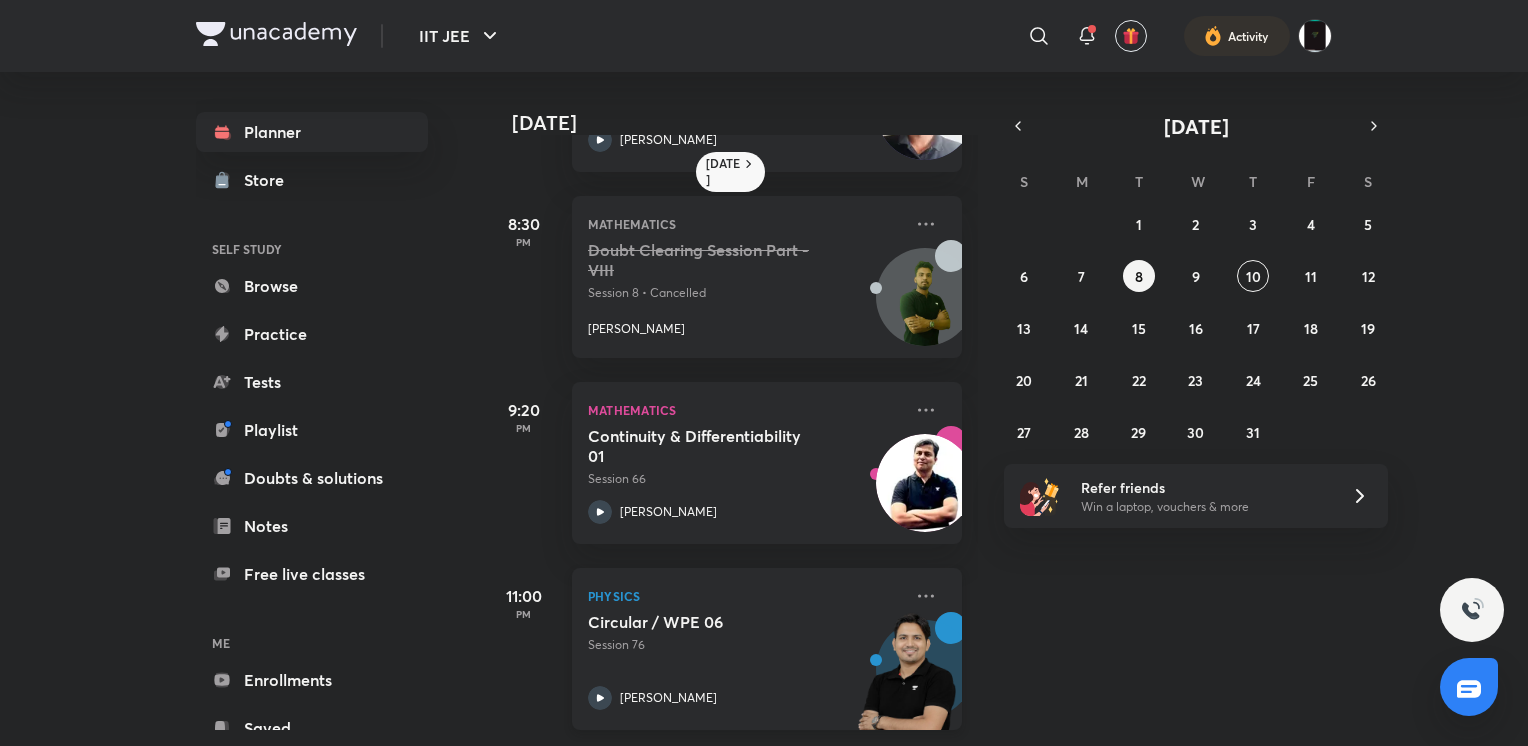 click on "Circular / WPE 06 Session 76 [PERSON_NAME]" at bounding box center [745, 661] 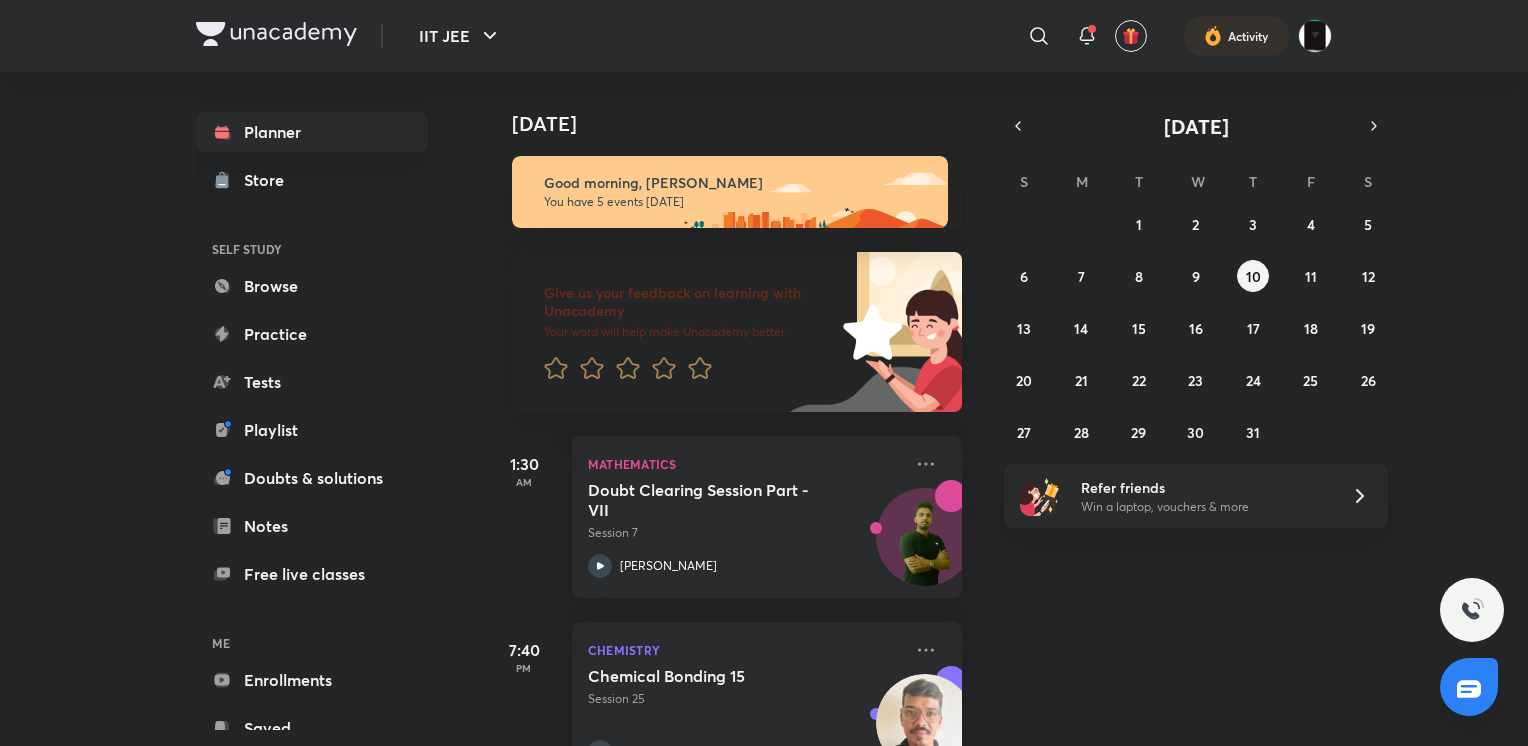 scroll, scrollTop: 0, scrollLeft: 0, axis: both 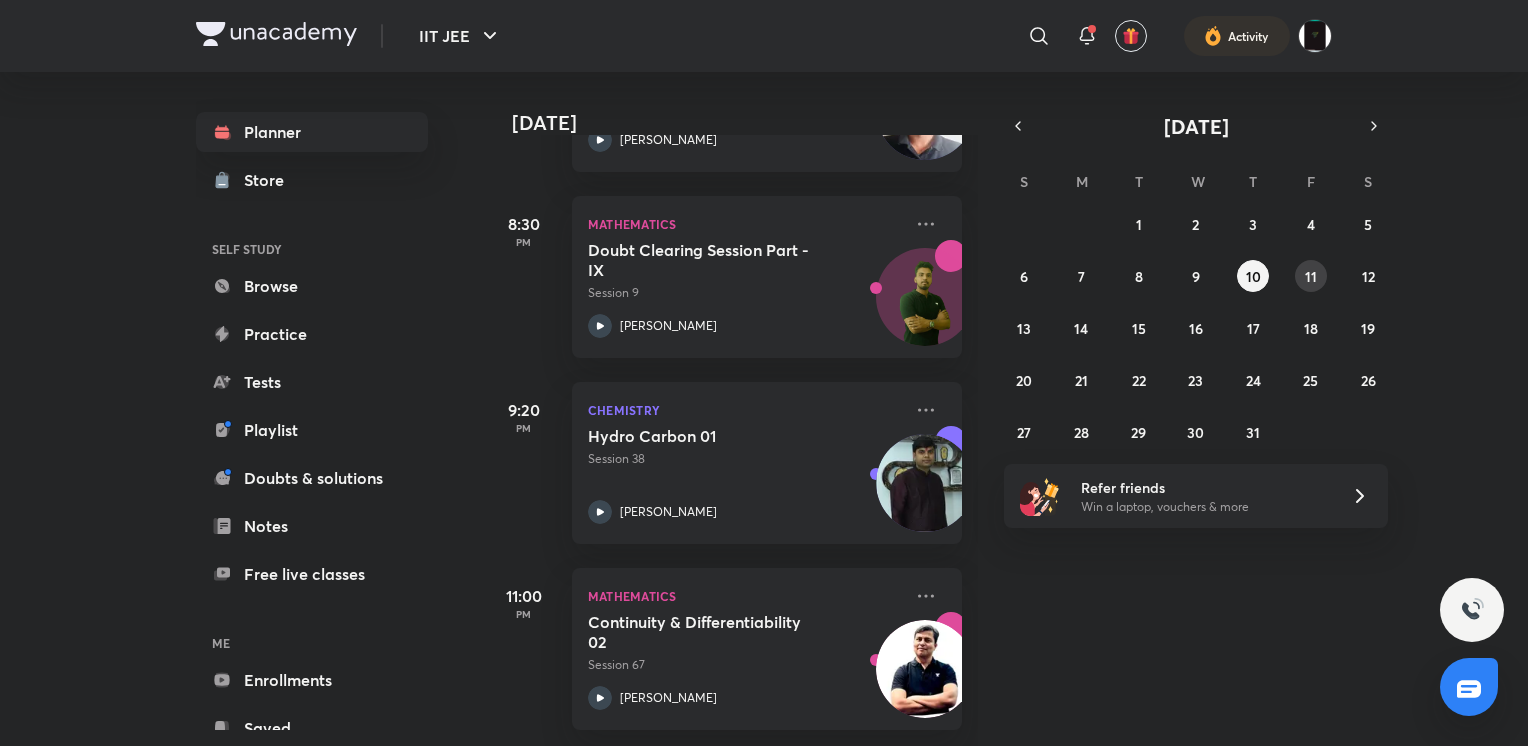 click on "11" at bounding box center (1311, 276) 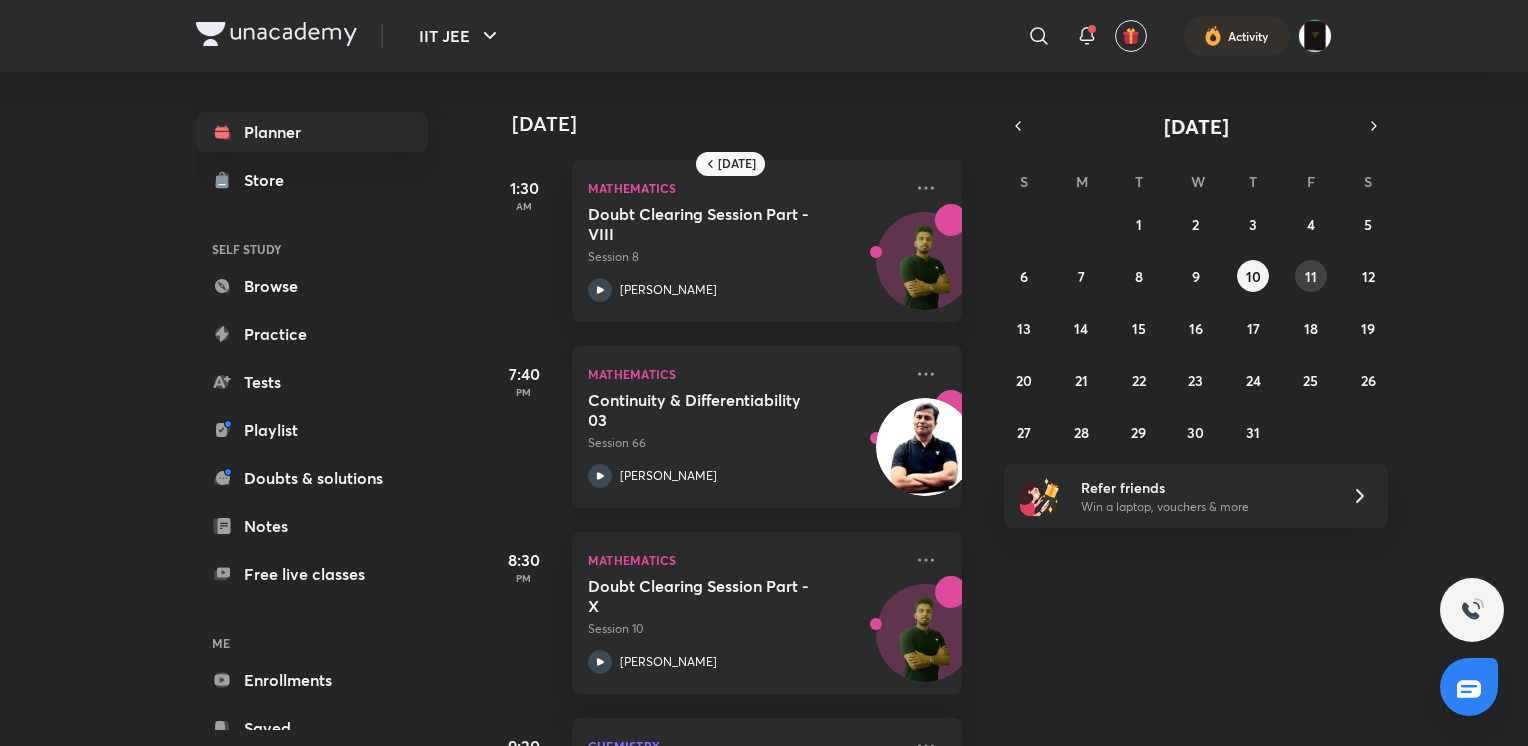 scroll, scrollTop: 351, scrollLeft: 0, axis: vertical 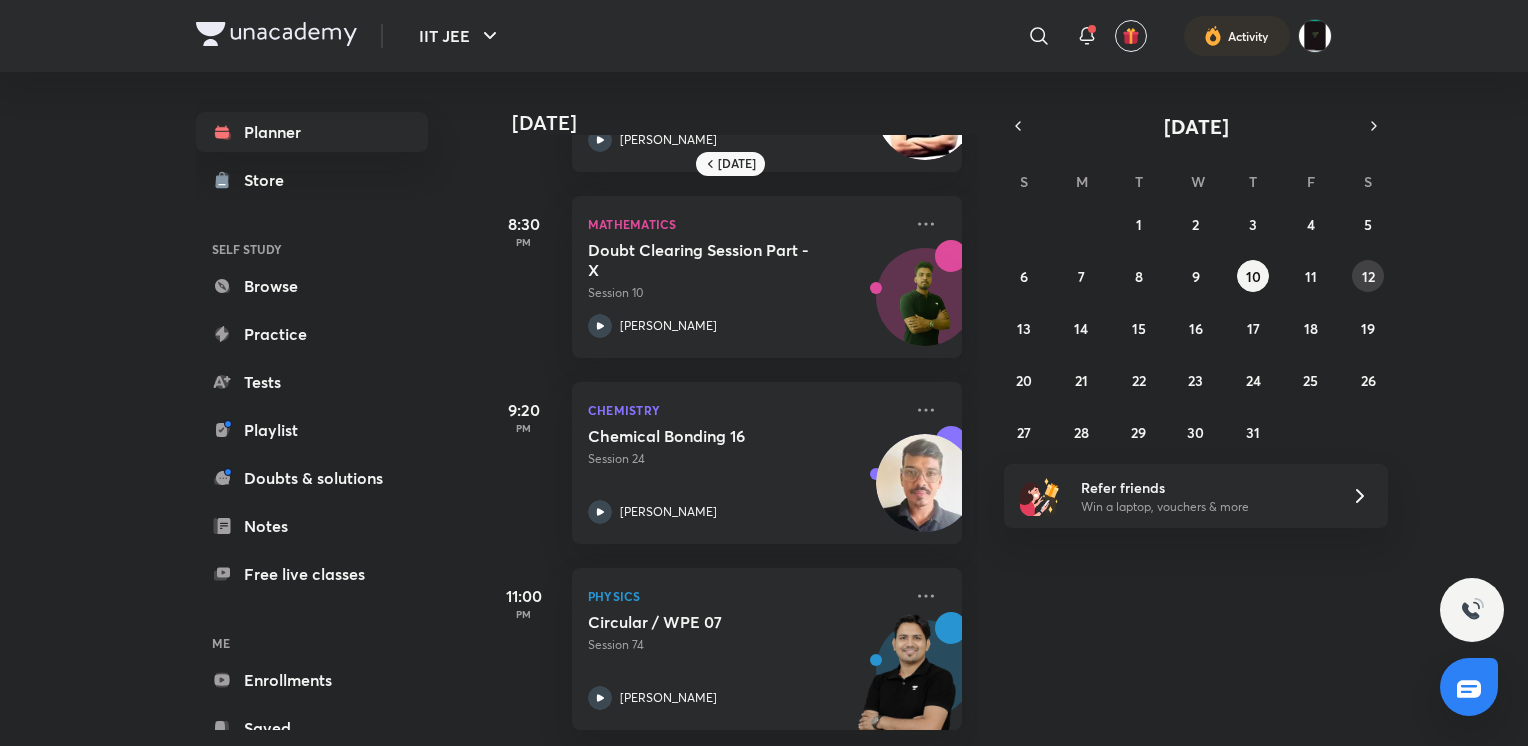 click on "12" at bounding box center (1368, 276) 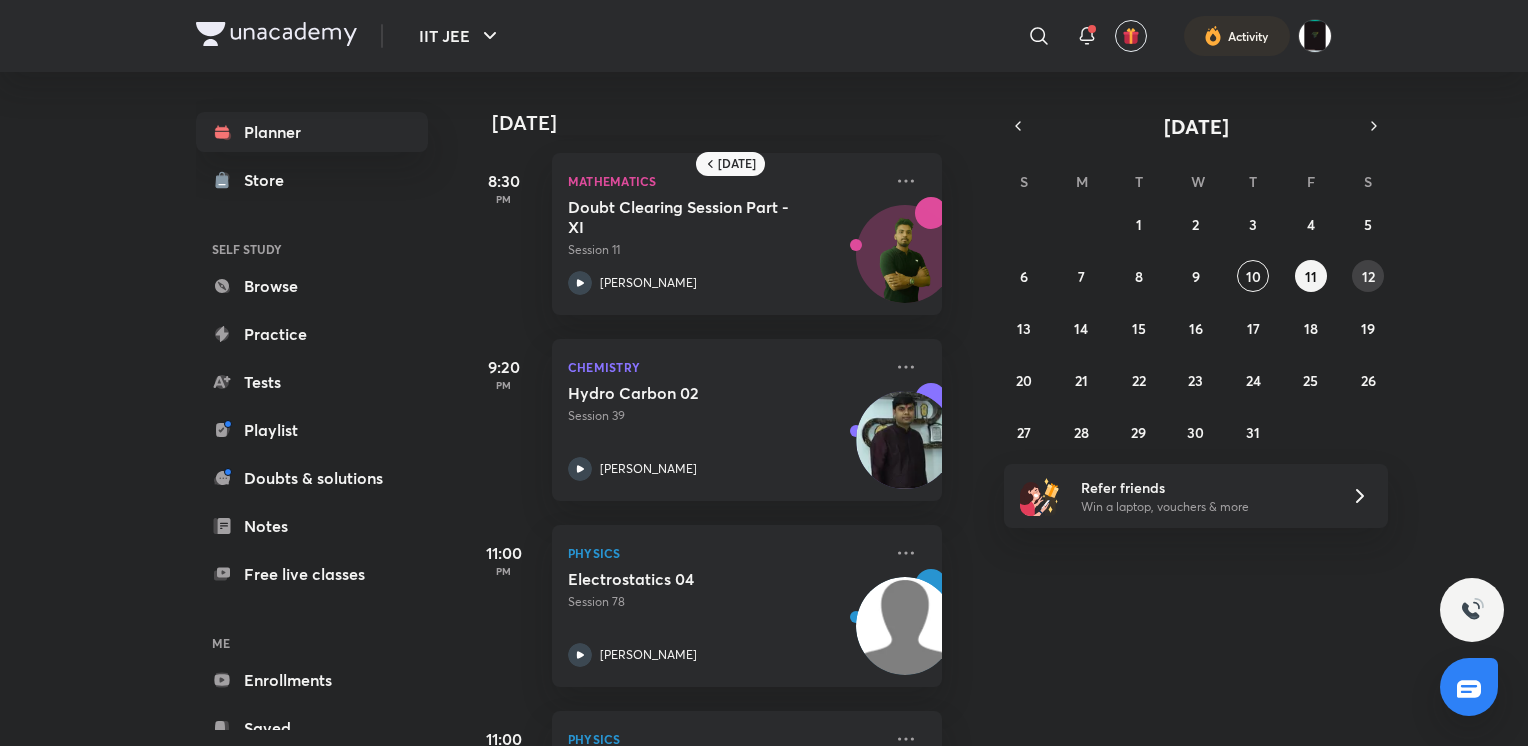 scroll, scrollTop: 723, scrollLeft: 20, axis: both 